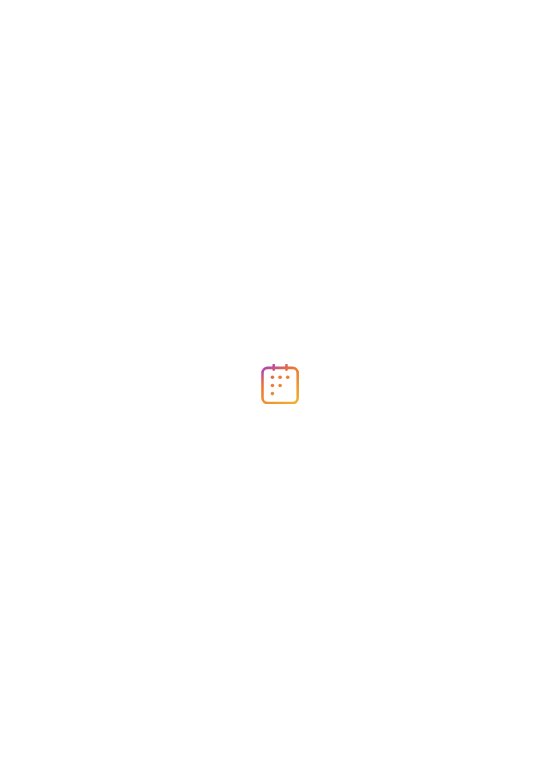 scroll, scrollTop: 0, scrollLeft: 0, axis: both 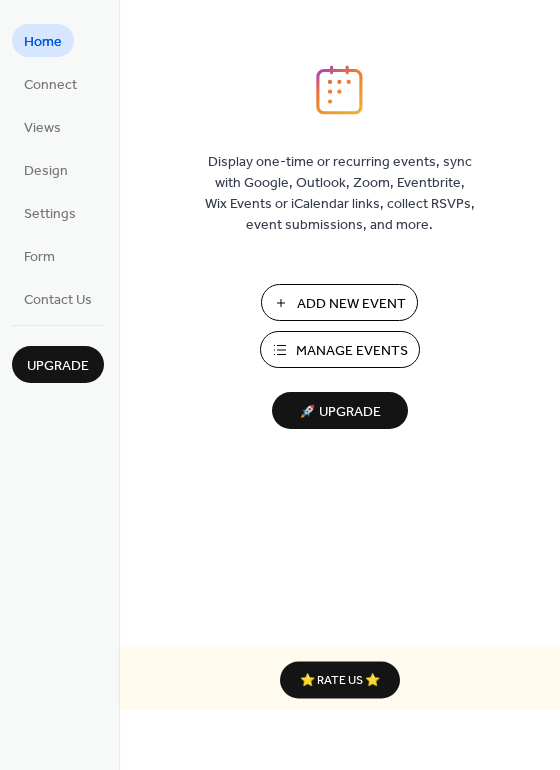 click on "Add New Event" at bounding box center [351, 304] 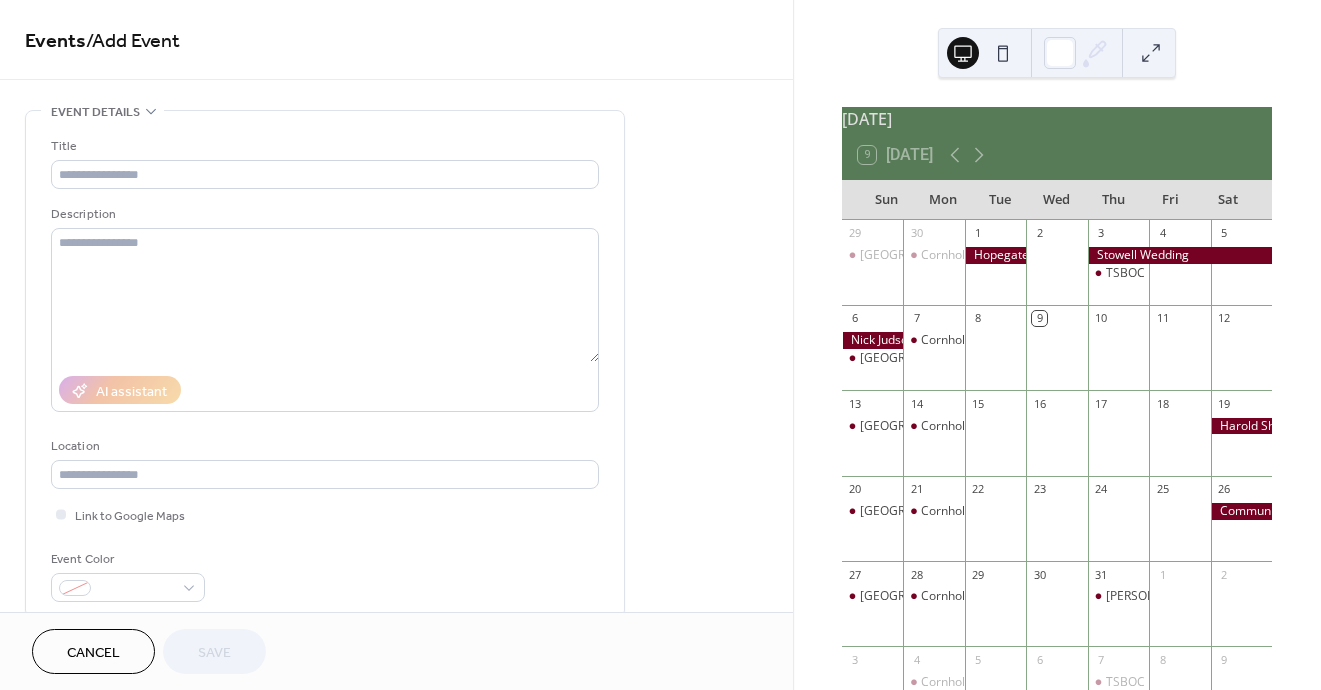 scroll, scrollTop: 0, scrollLeft: 0, axis: both 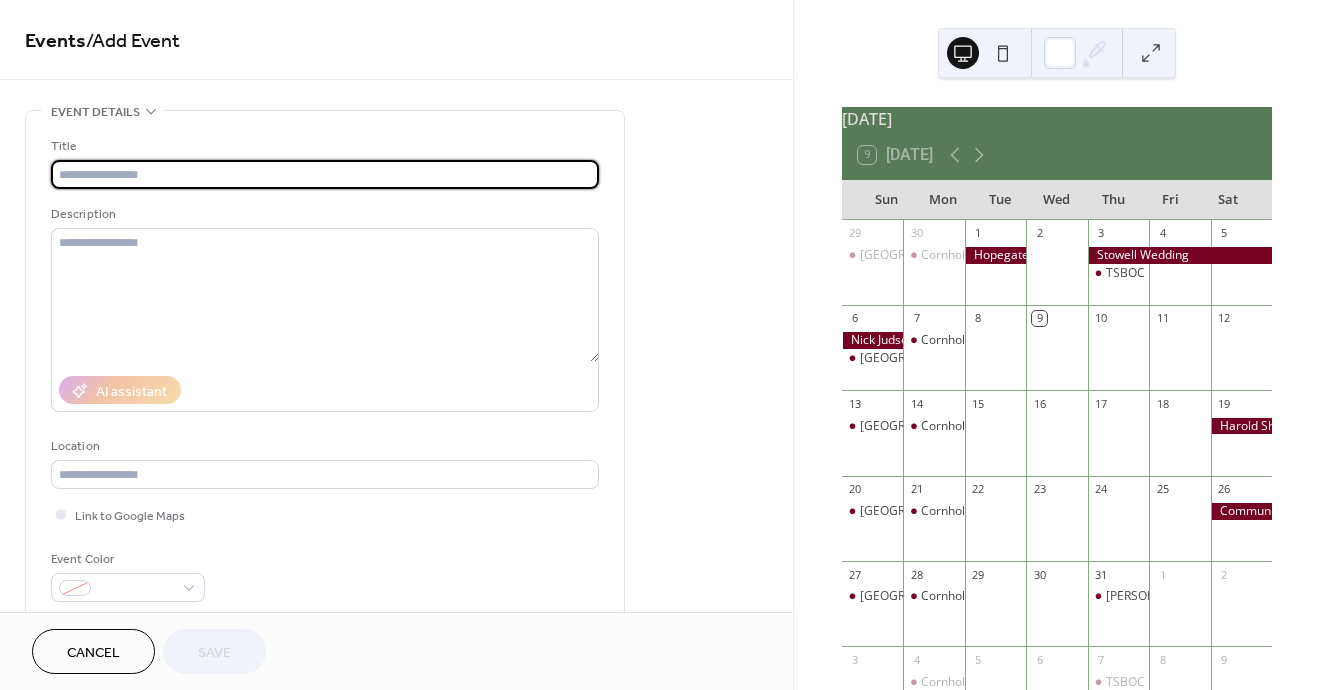 click at bounding box center [325, 174] 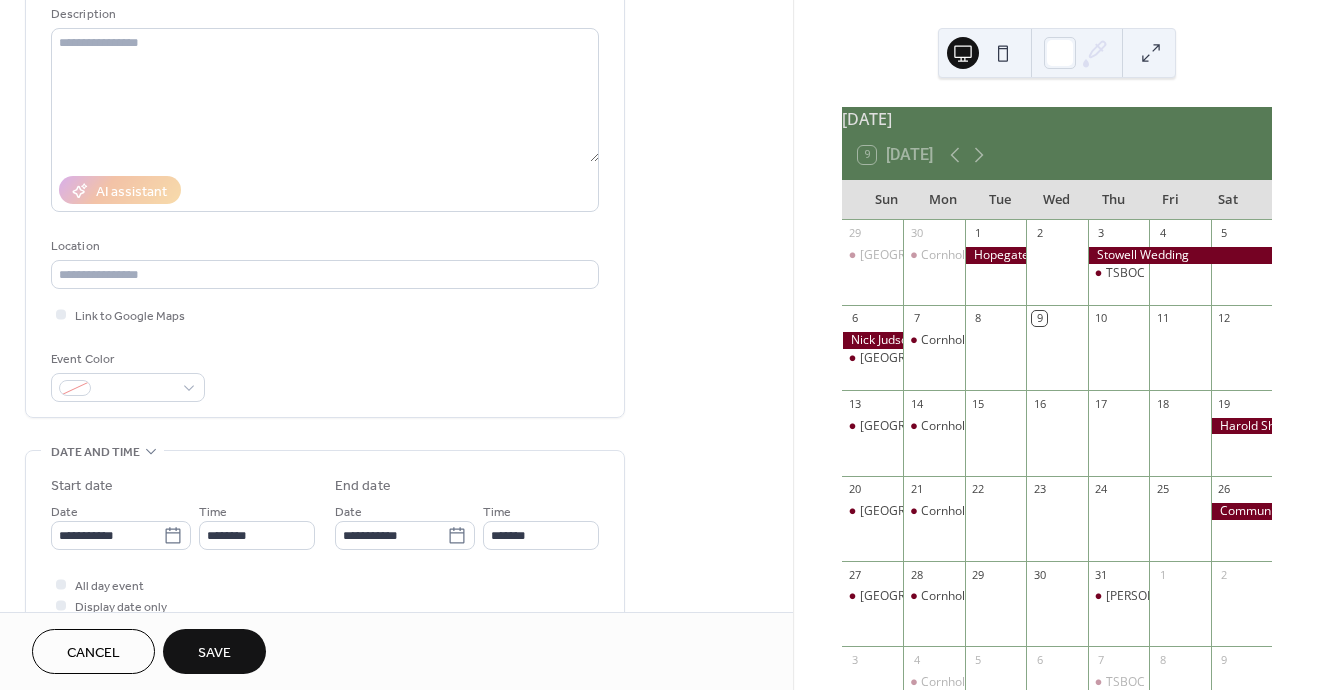 scroll, scrollTop: 201, scrollLeft: 0, axis: vertical 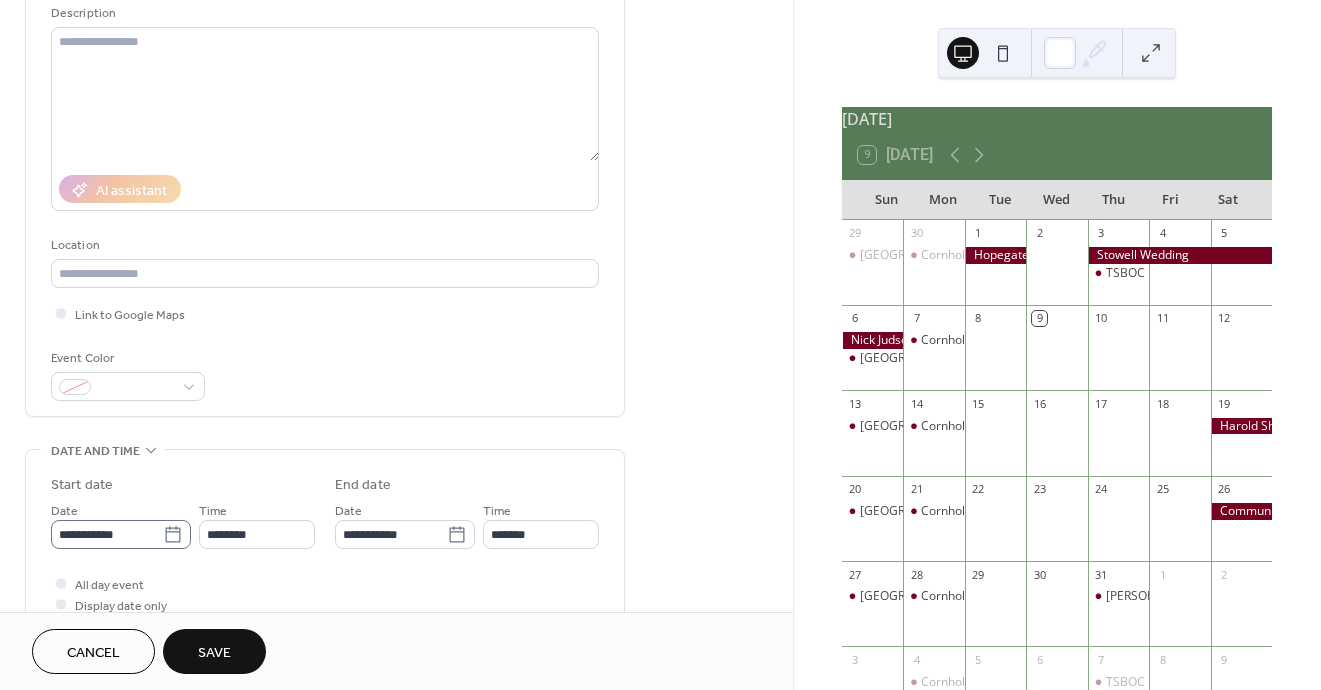 type on "**********" 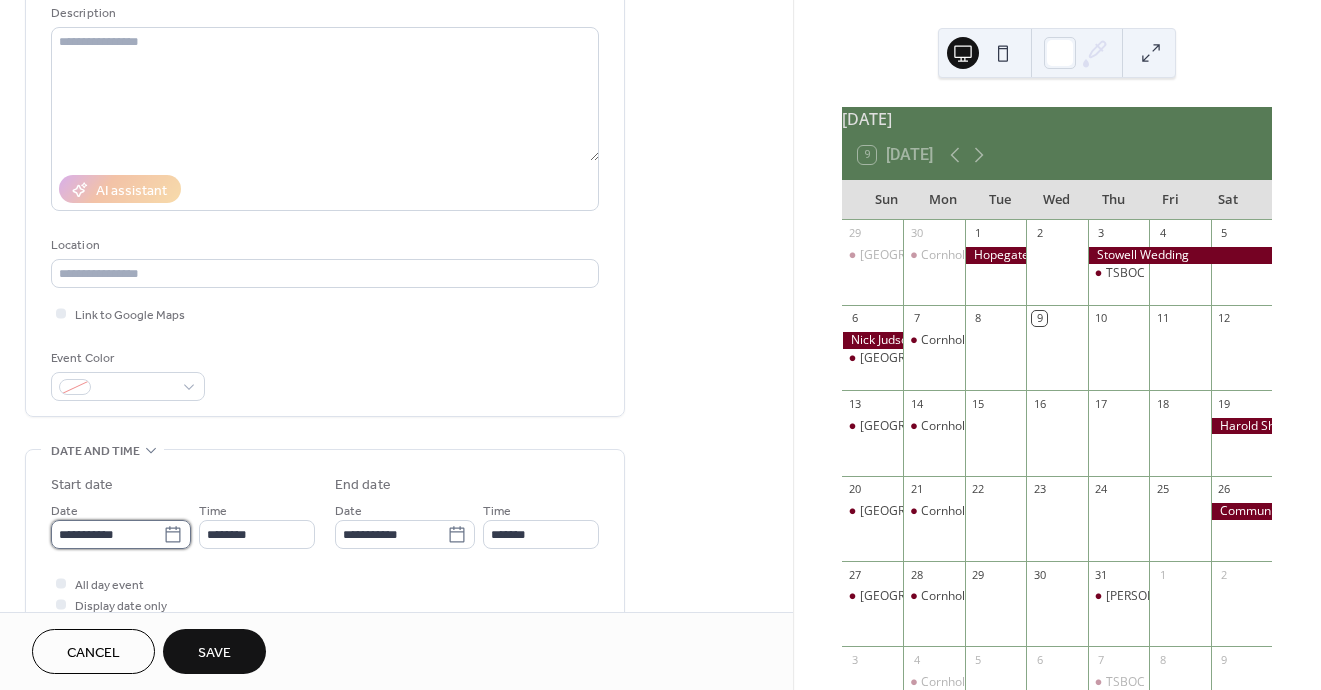 click on "**********" at bounding box center [107, 534] 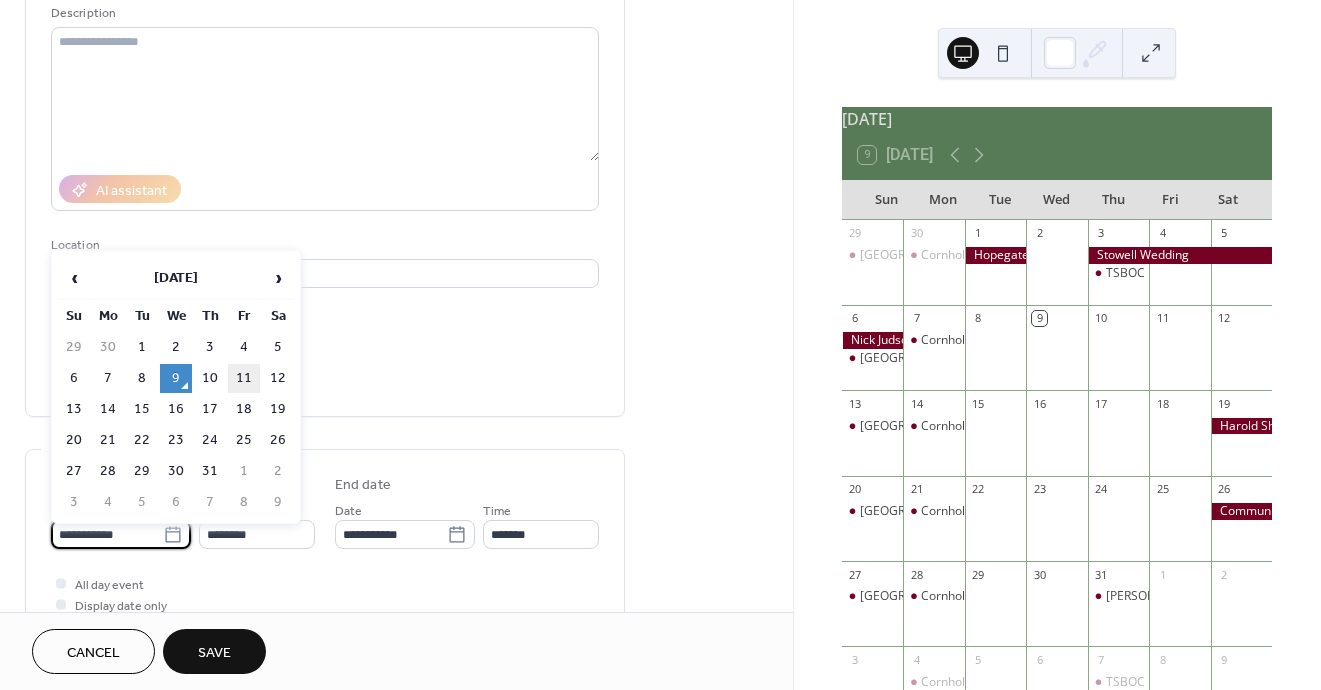 click on "11" at bounding box center [244, 378] 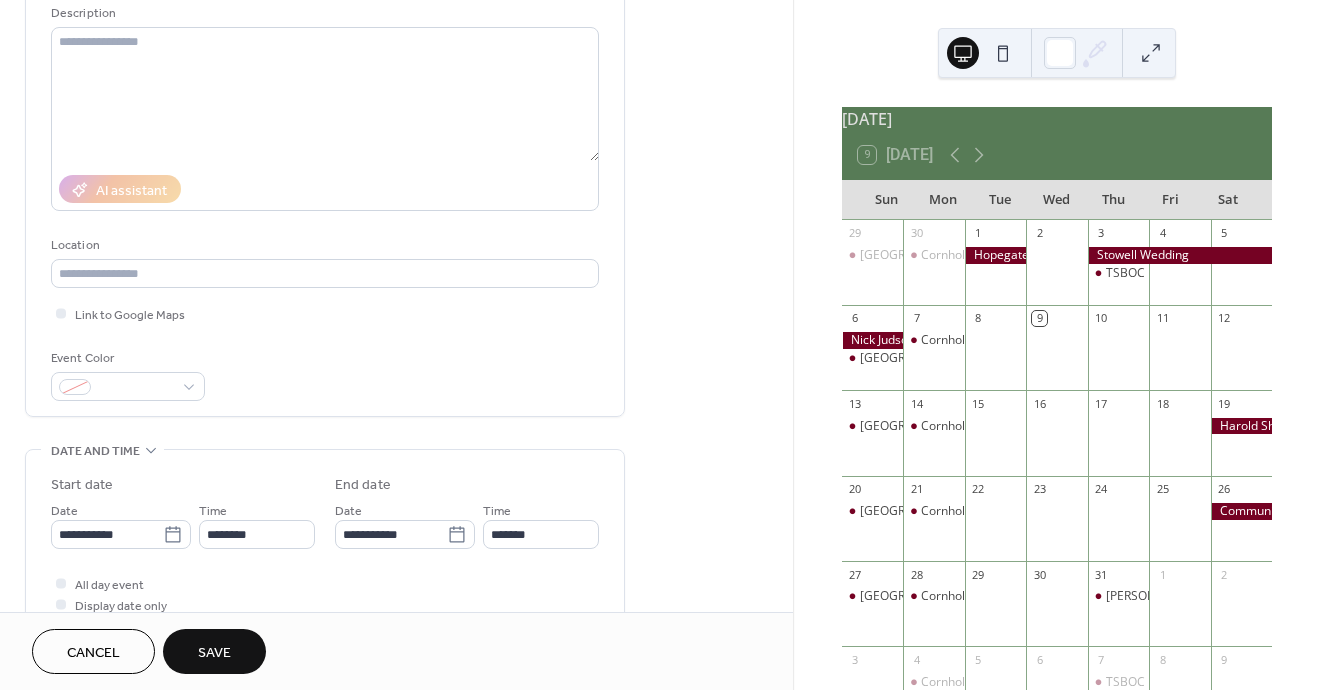 type on "**********" 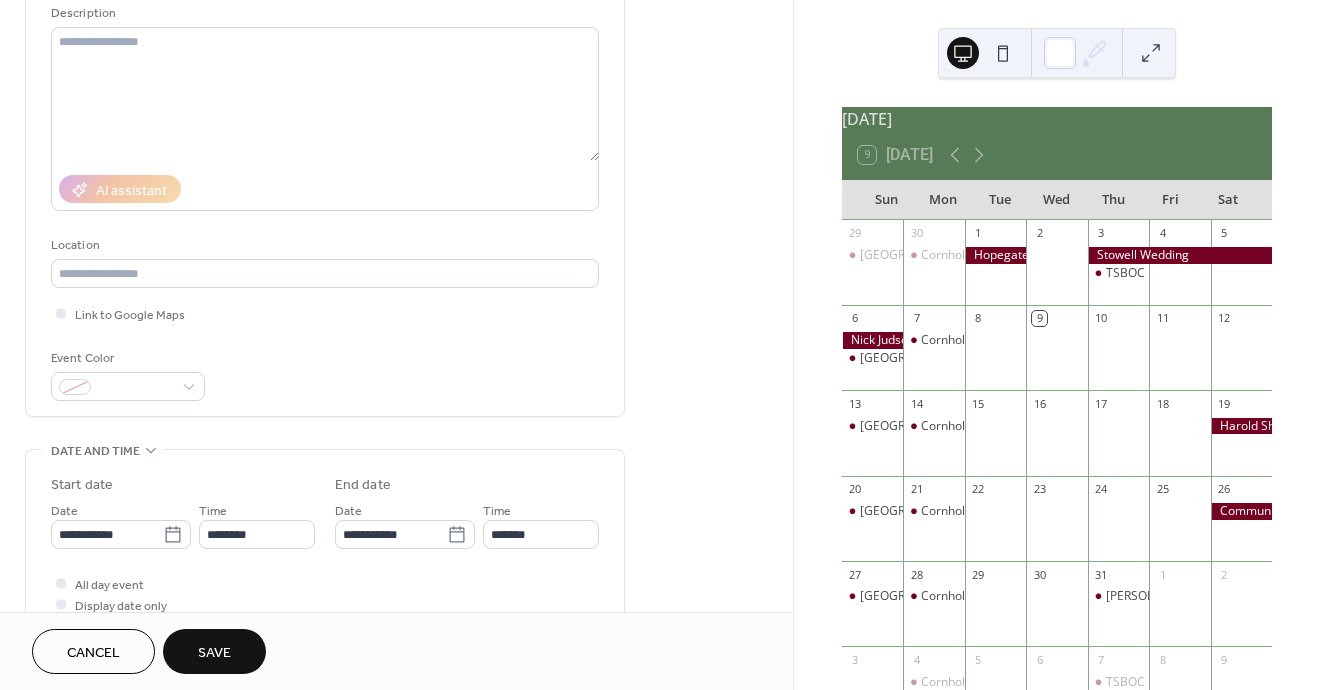 type on "**********" 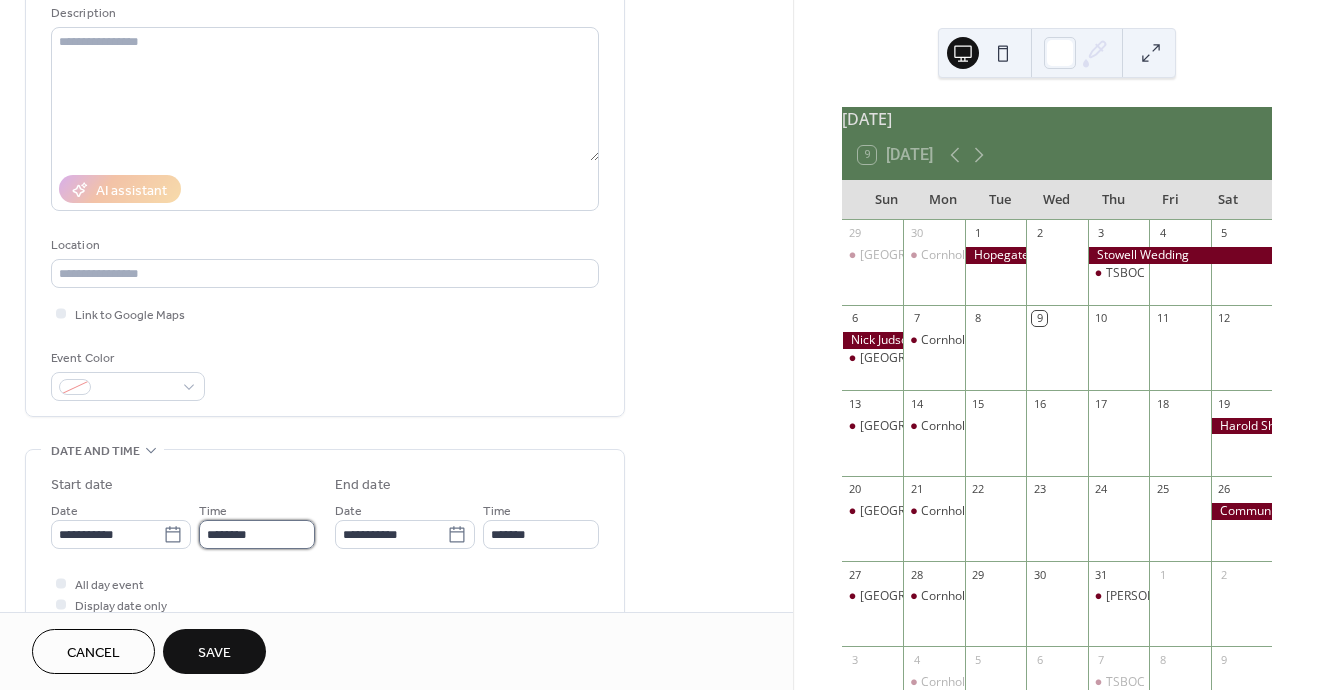click on "********" at bounding box center (257, 534) 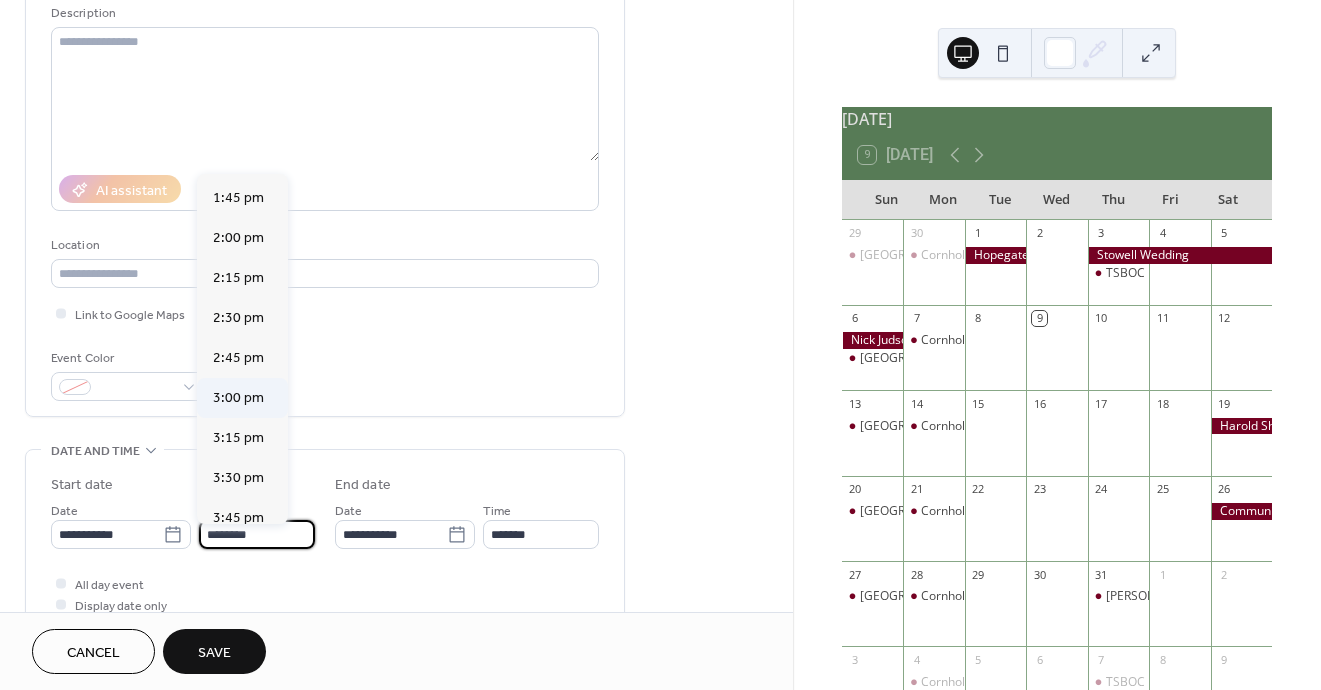 scroll, scrollTop: 2229, scrollLeft: 0, axis: vertical 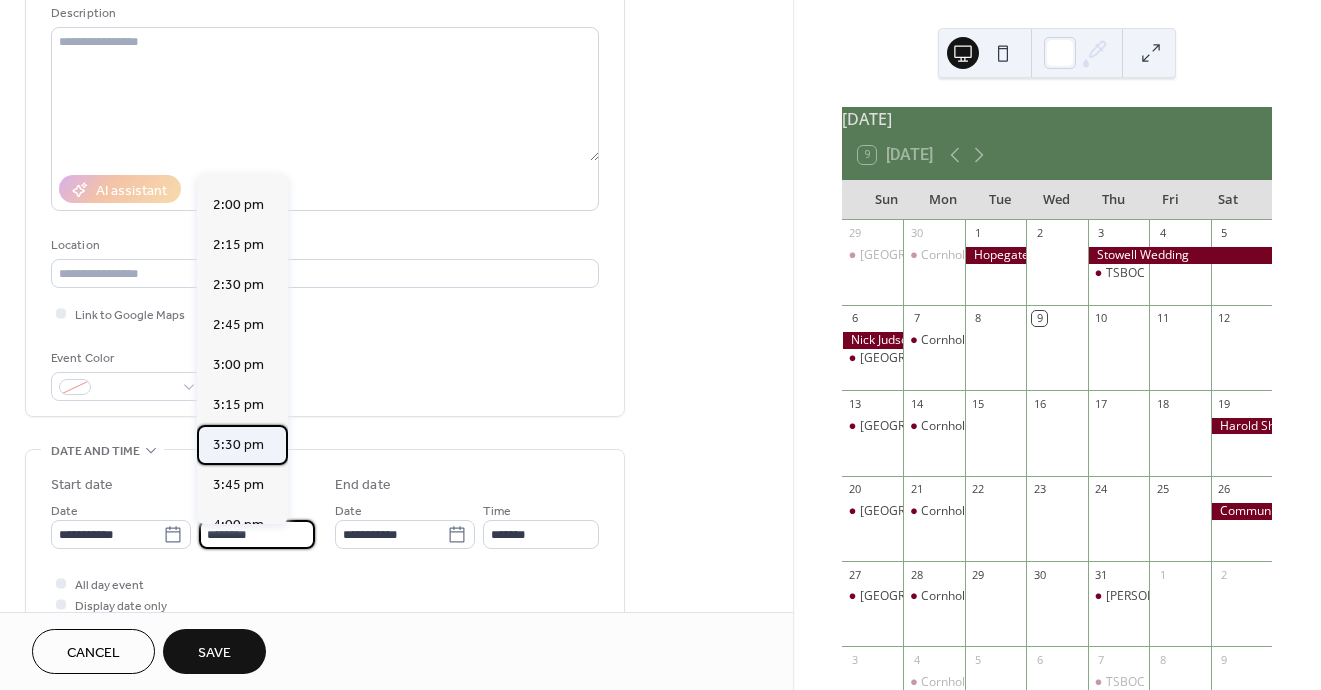click on "3:30 pm" at bounding box center (238, 445) 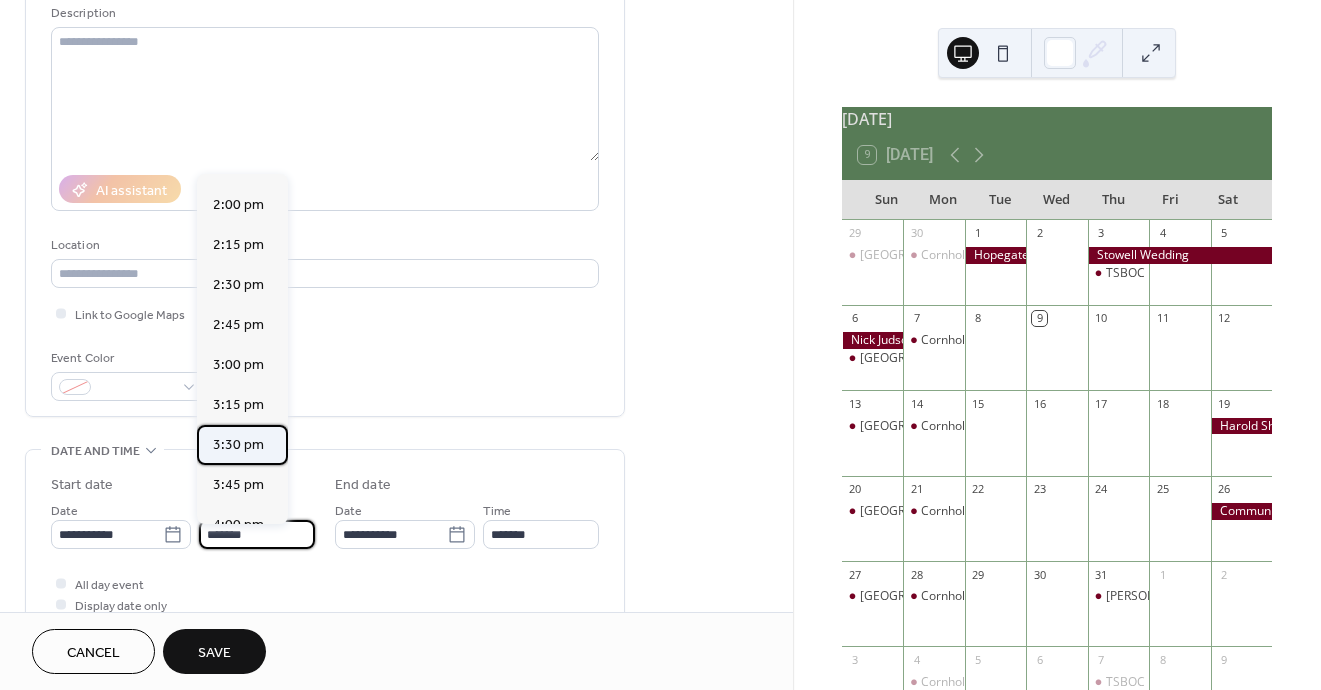 type on "*******" 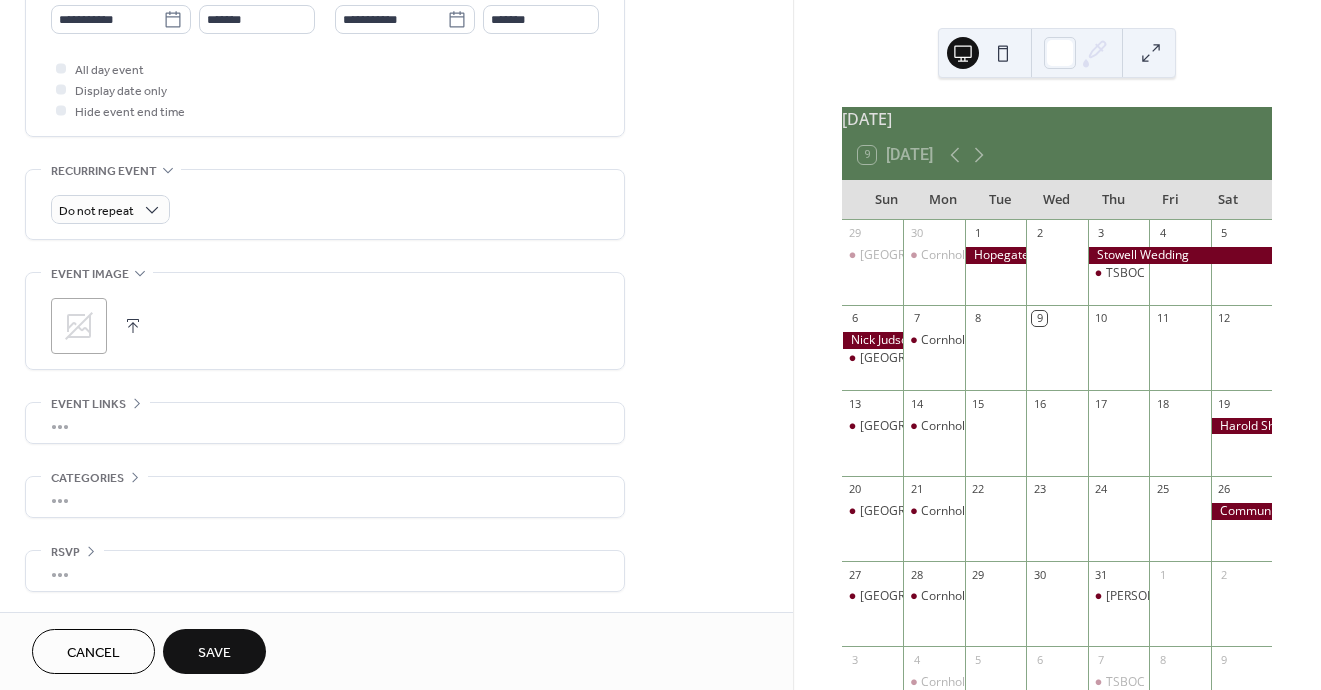scroll, scrollTop: 722, scrollLeft: 0, axis: vertical 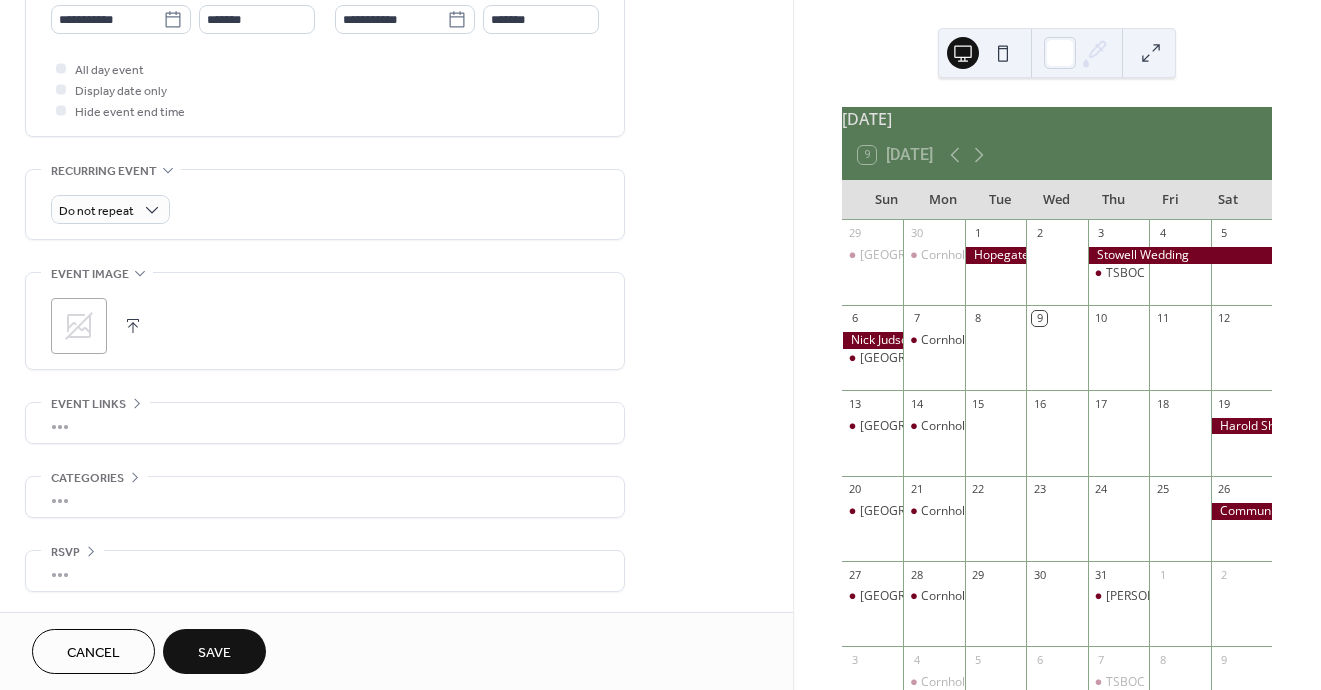click on "Save" at bounding box center (214, 651) 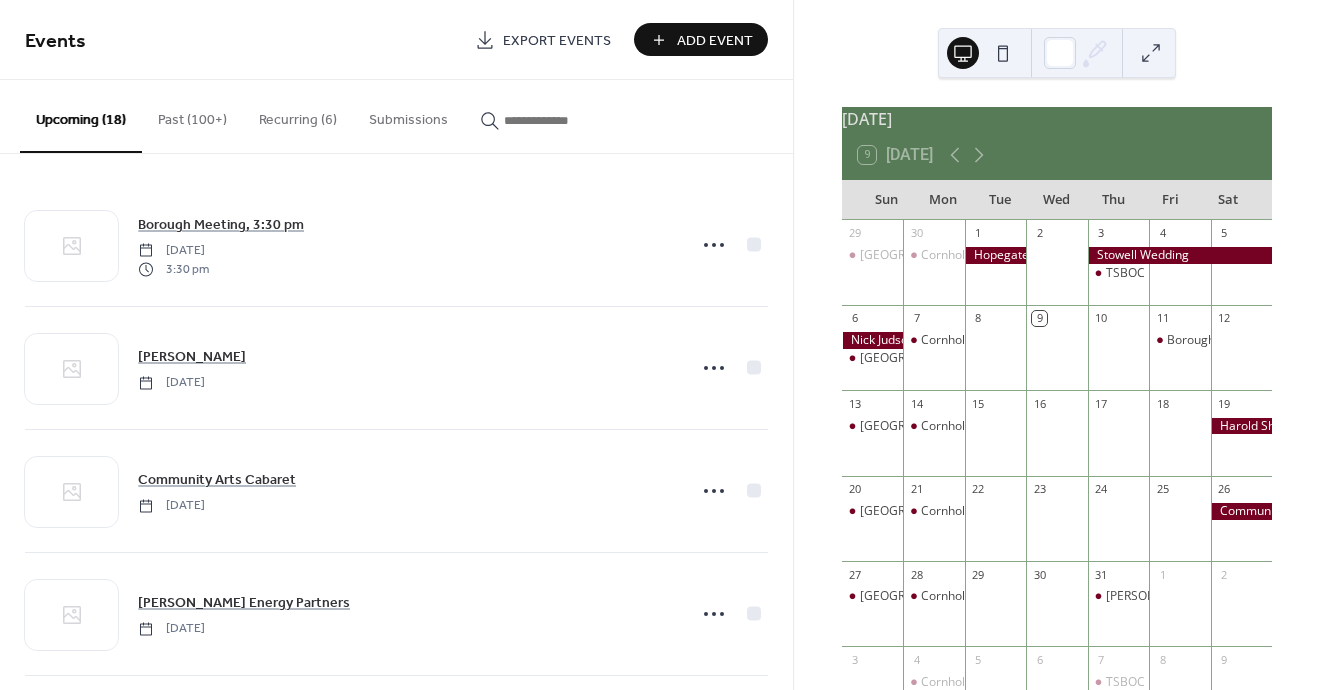 click on "Add Event" at bounding box center [715, 41] 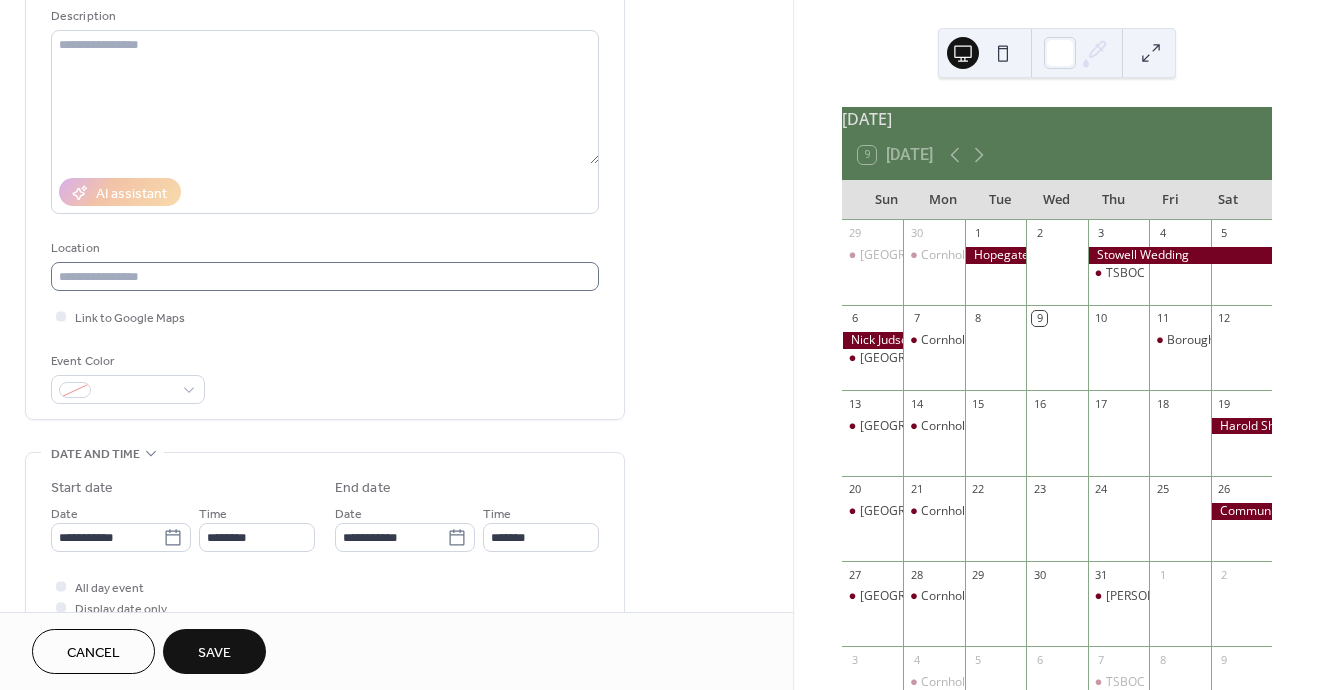 scroll, scrollTop: 200, scrollLeft: 0, axis: vertical 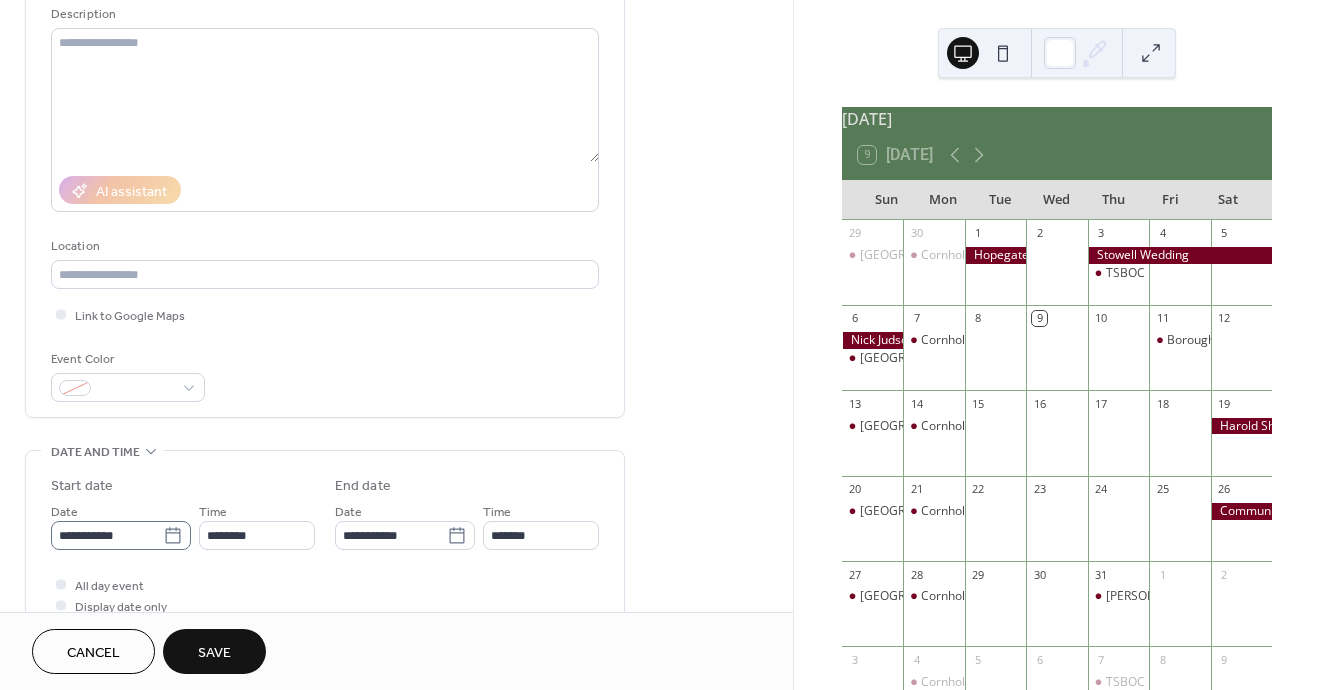 type on "**********" 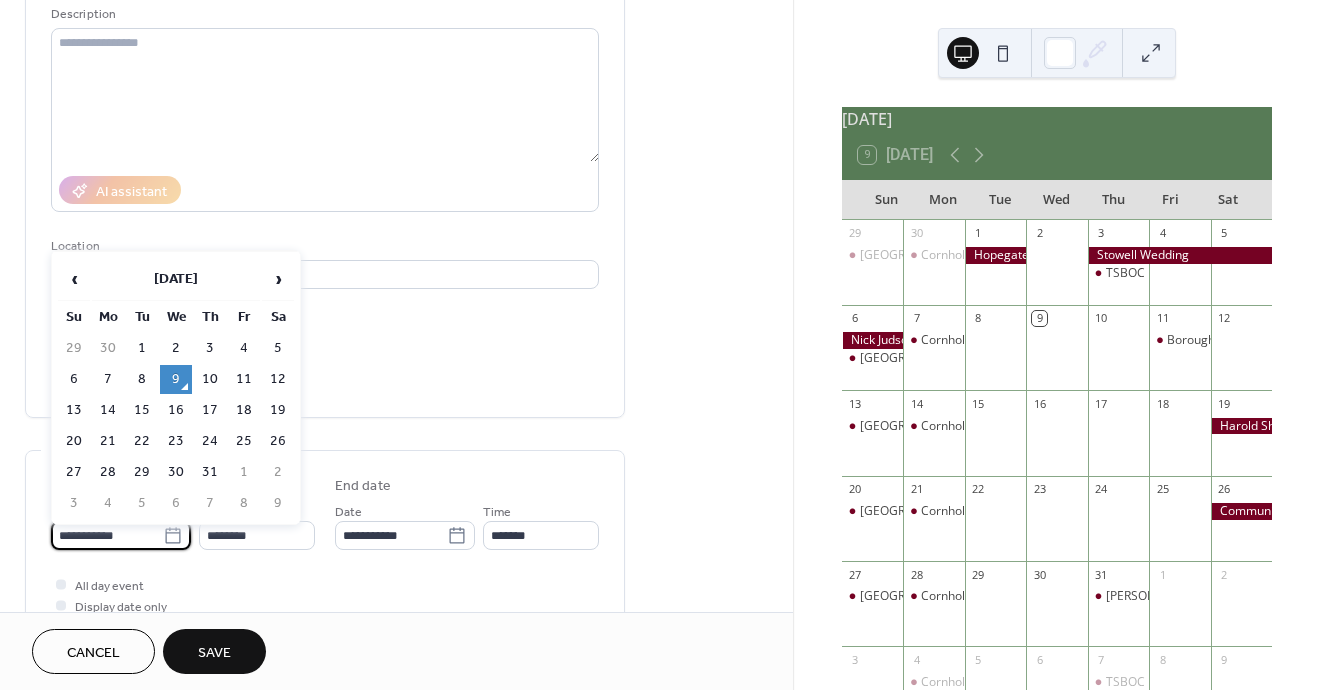 click on "**********" at bounding box center (107, 535) 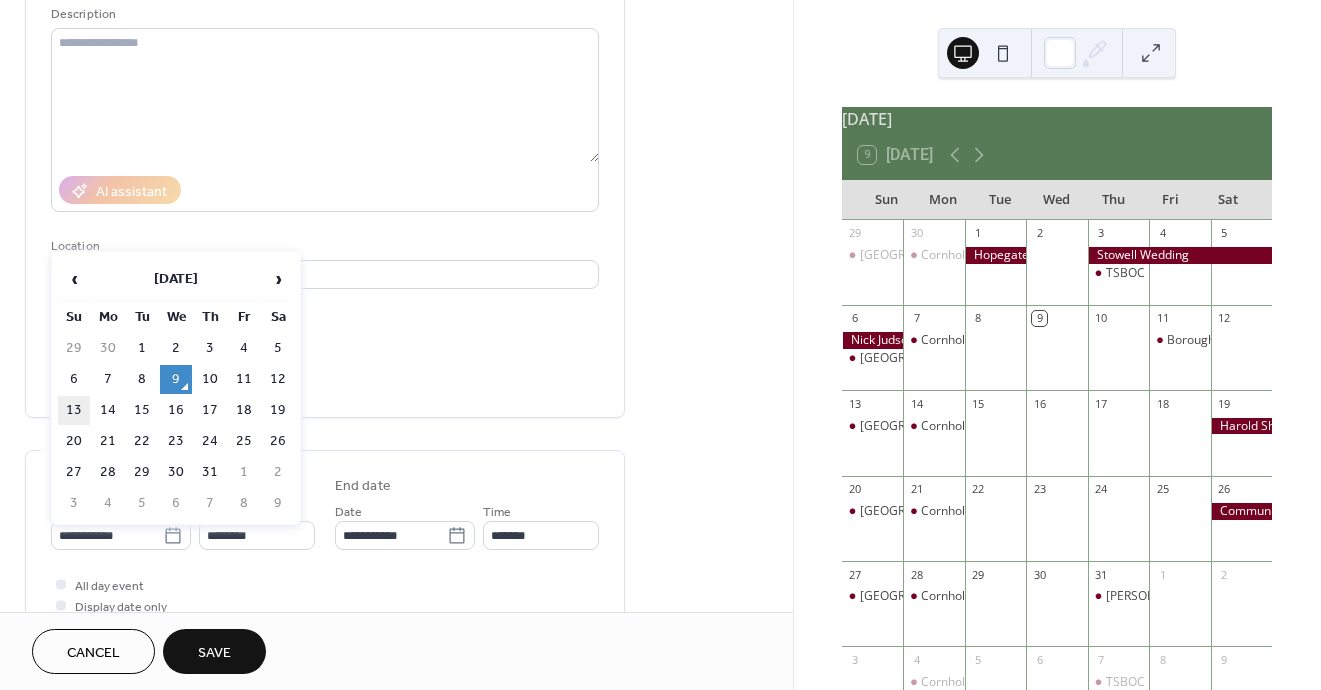 click on "13" at bounding box center [74, 410] 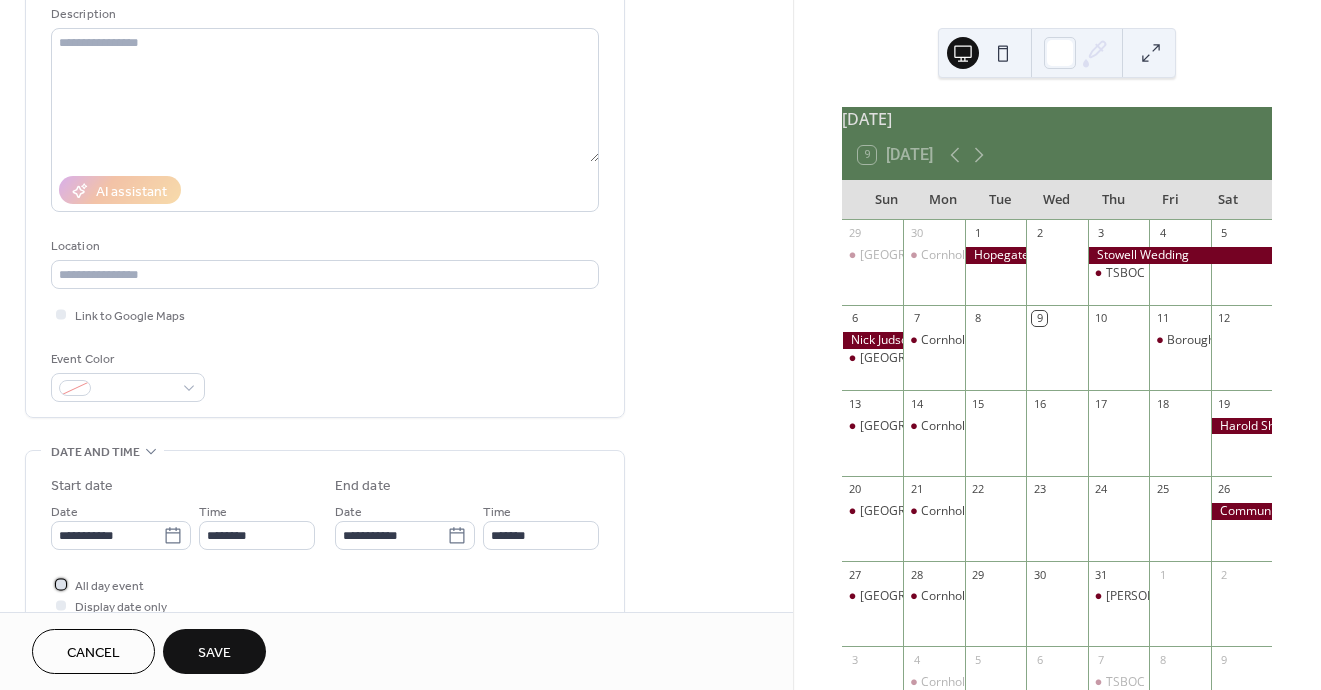 click at bounding box center (61, 584) 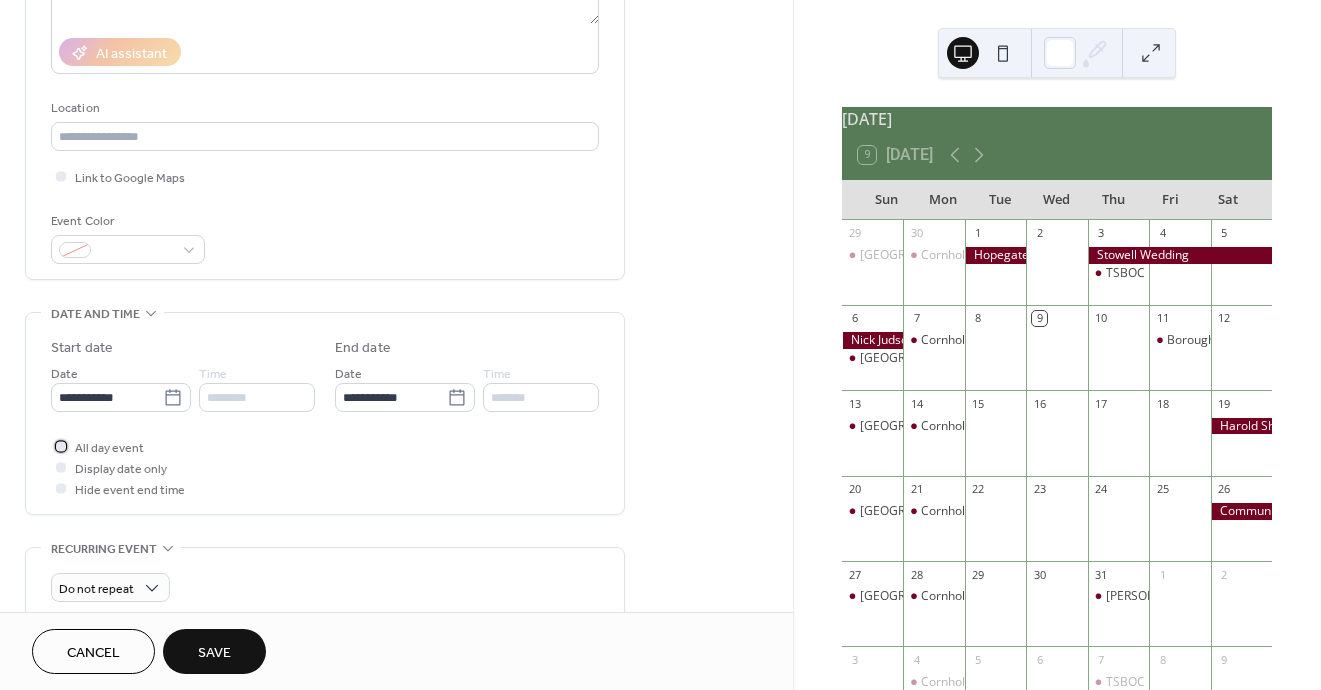 scroll, scrollTop: 340, scrollLeft: 0, axis: vertical 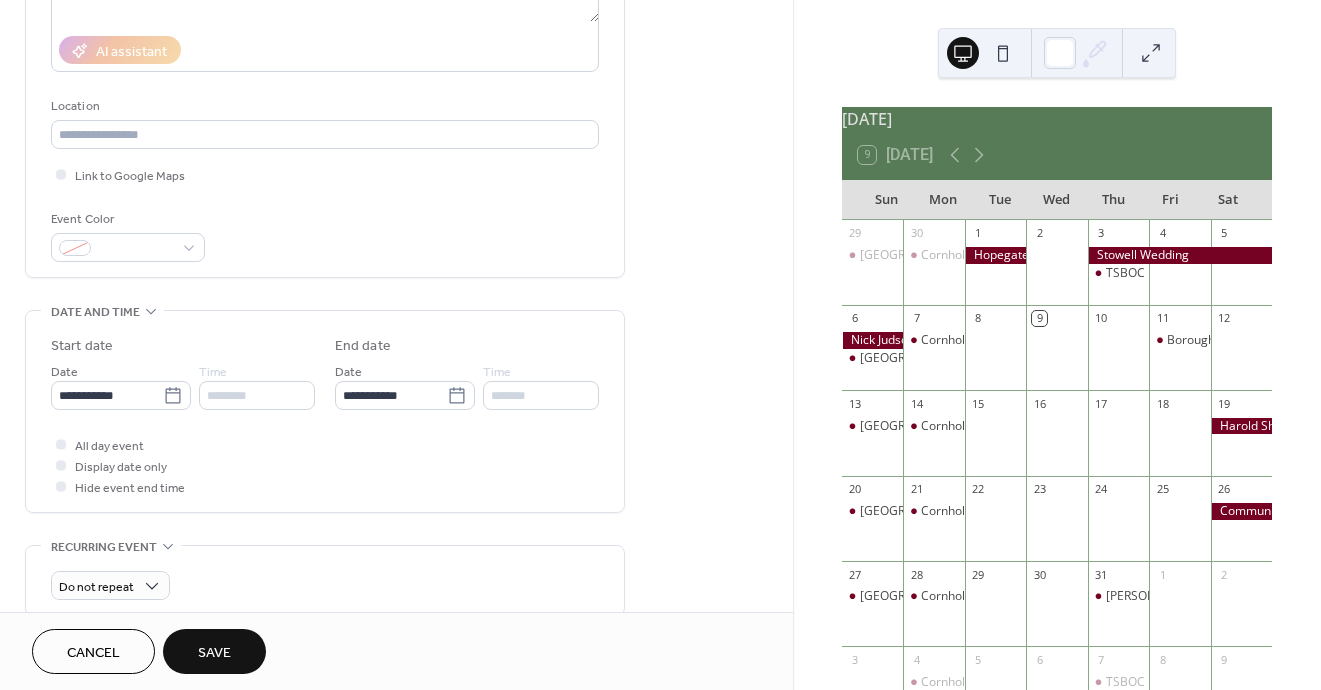 click on "Save" at bounding box center (214, 653) 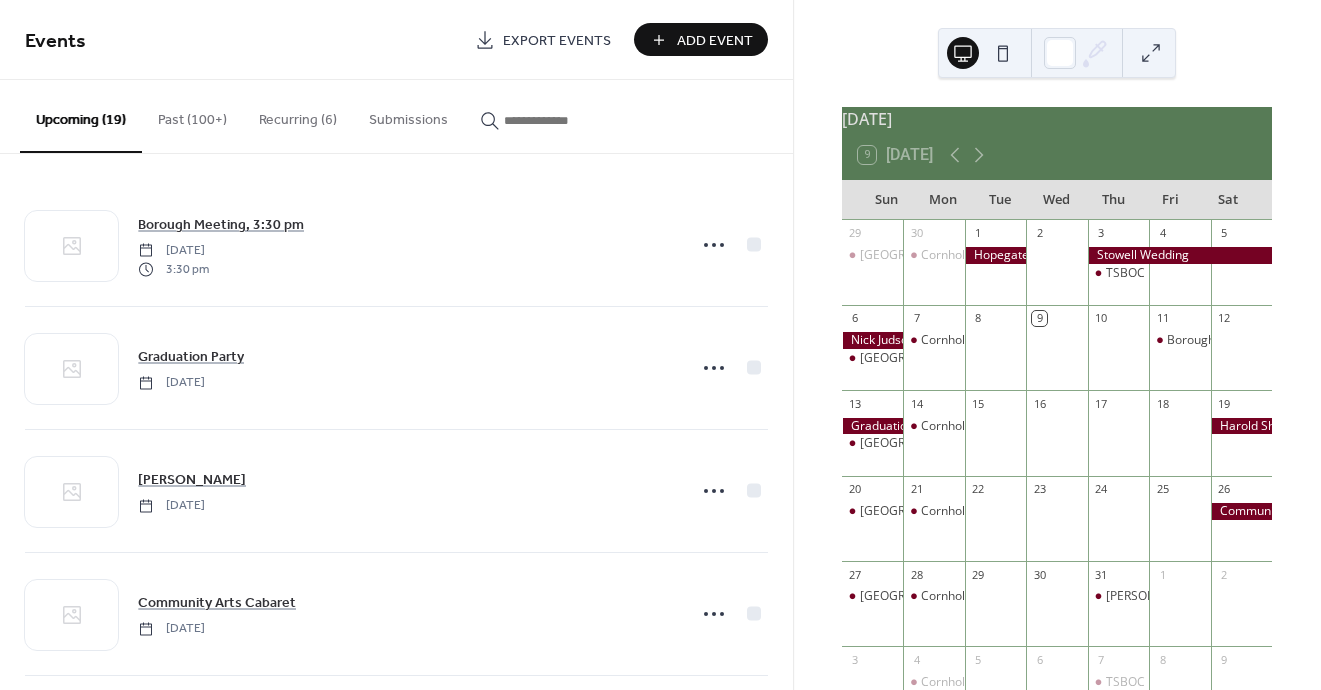 click on "Add Event" at bounding box center [715, 41] 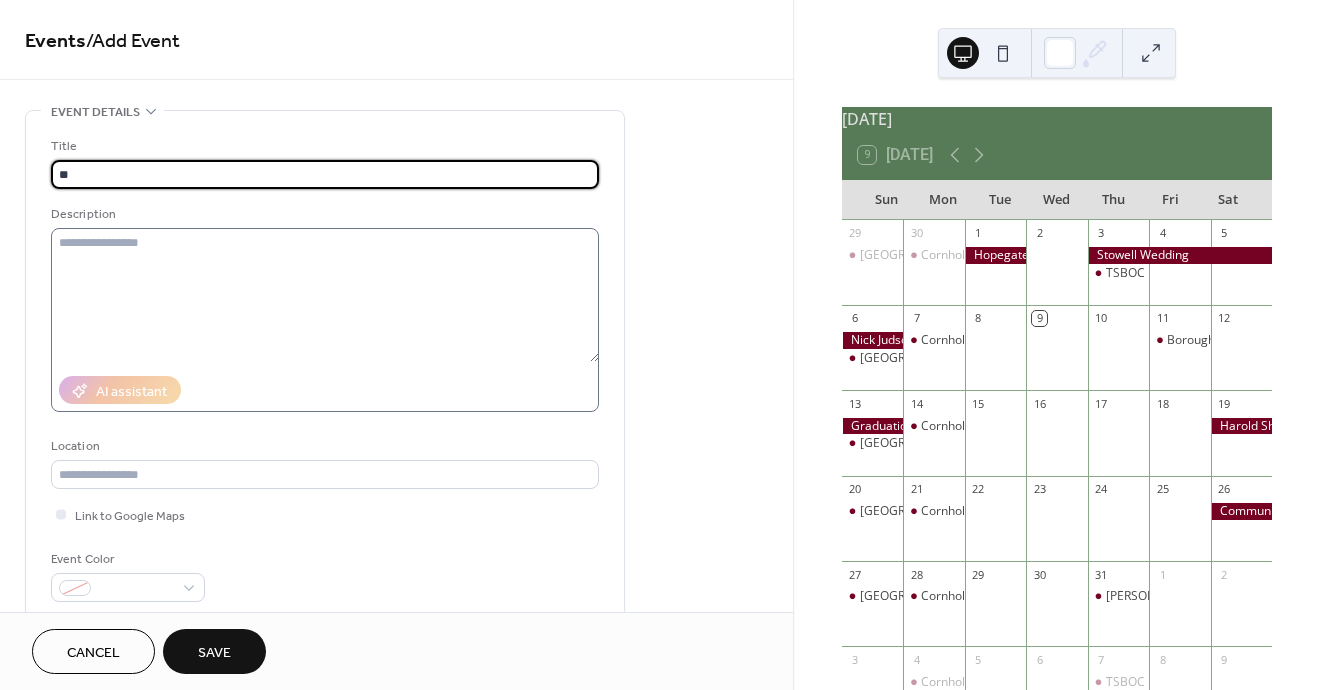 type on "*" 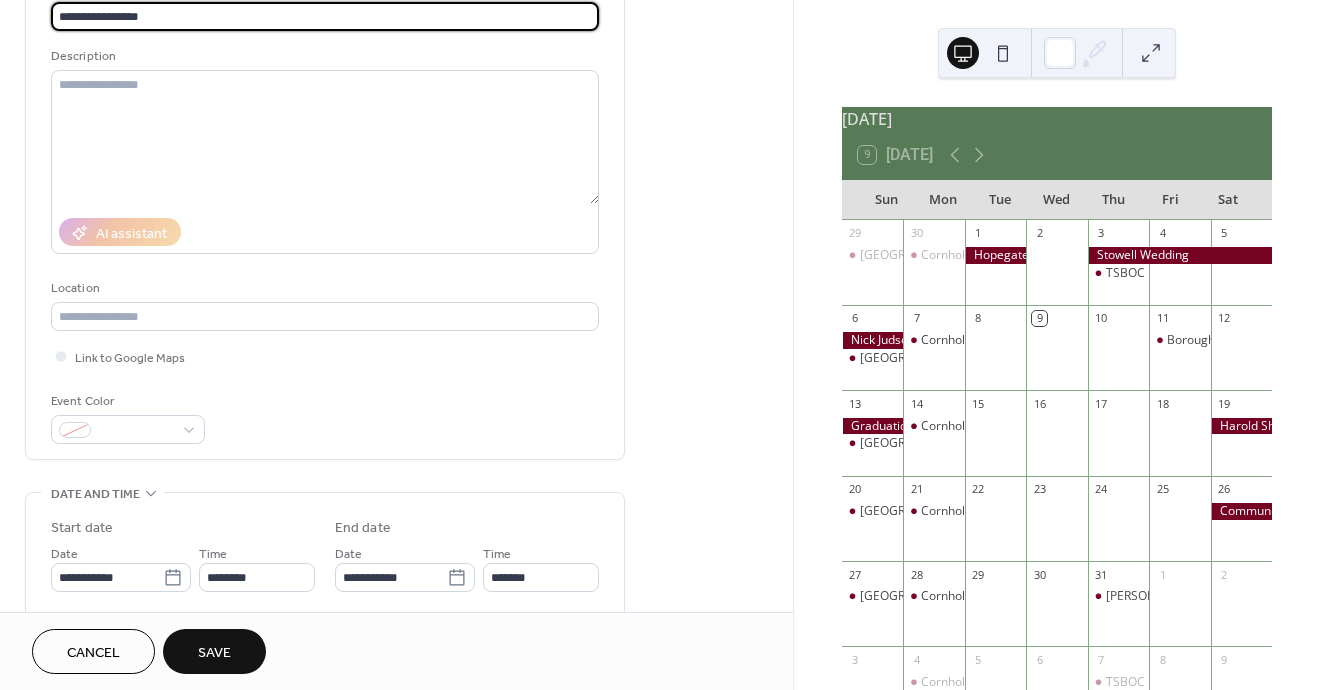scroll, scrollTop: 176, scrollLeft: 0, axis: vertical 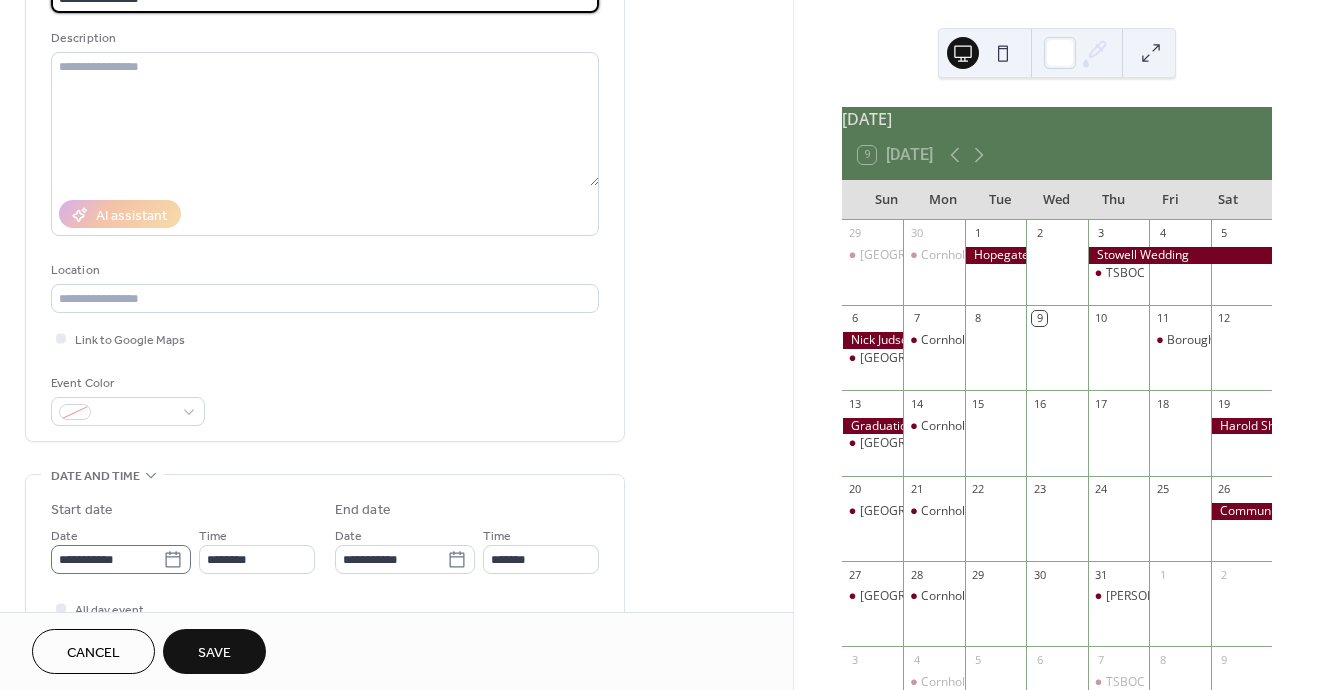 type on "**********" 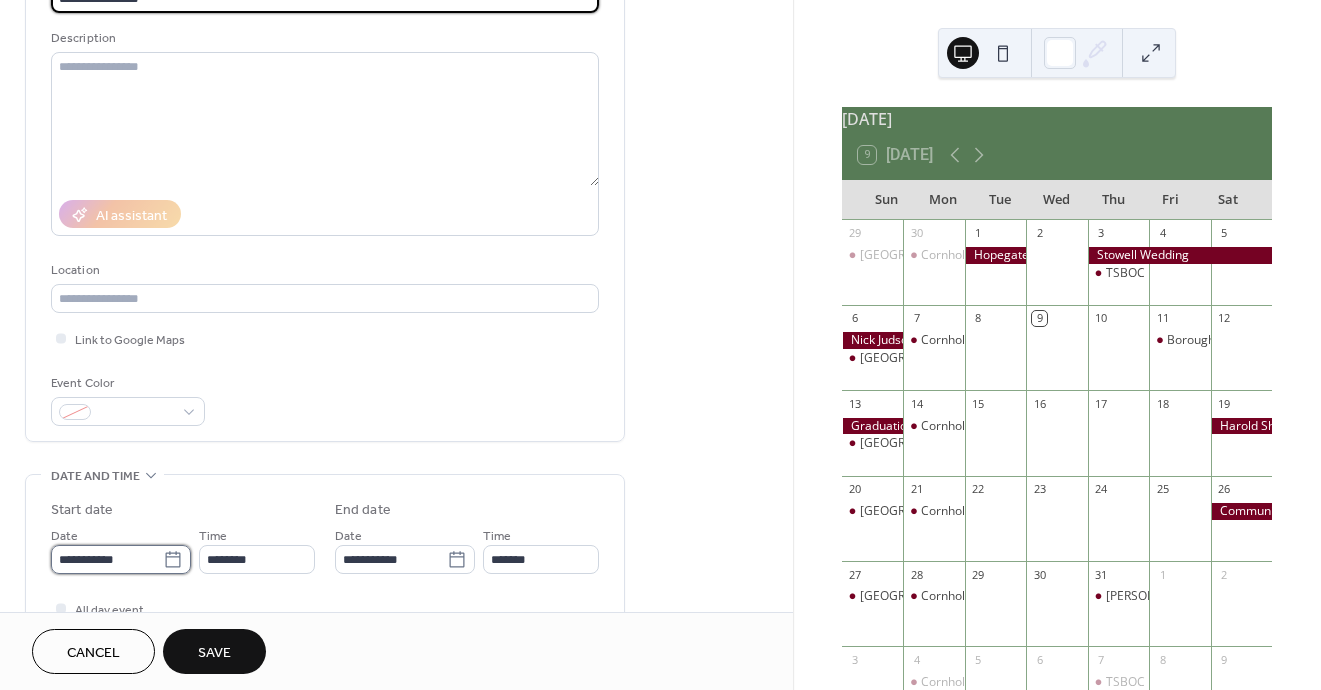 click on "**********" at bounding box center [107, 559] 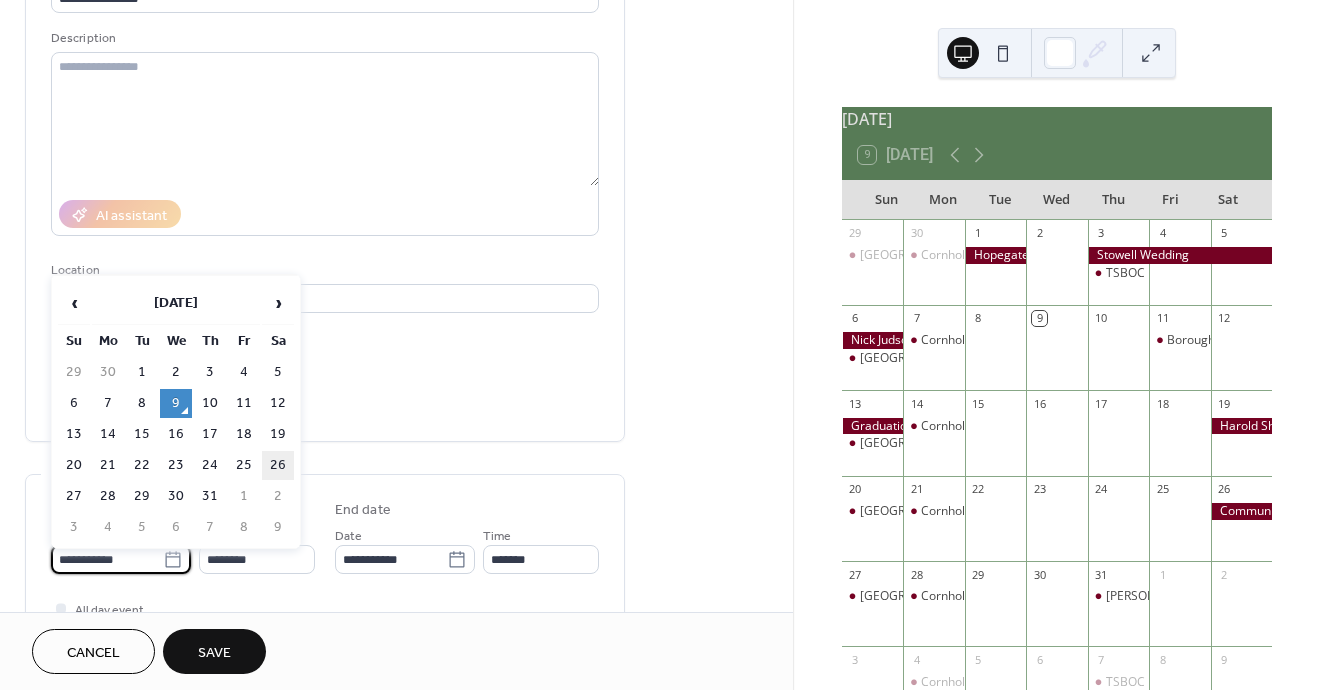click on "26" at bounding box center (278, 465) 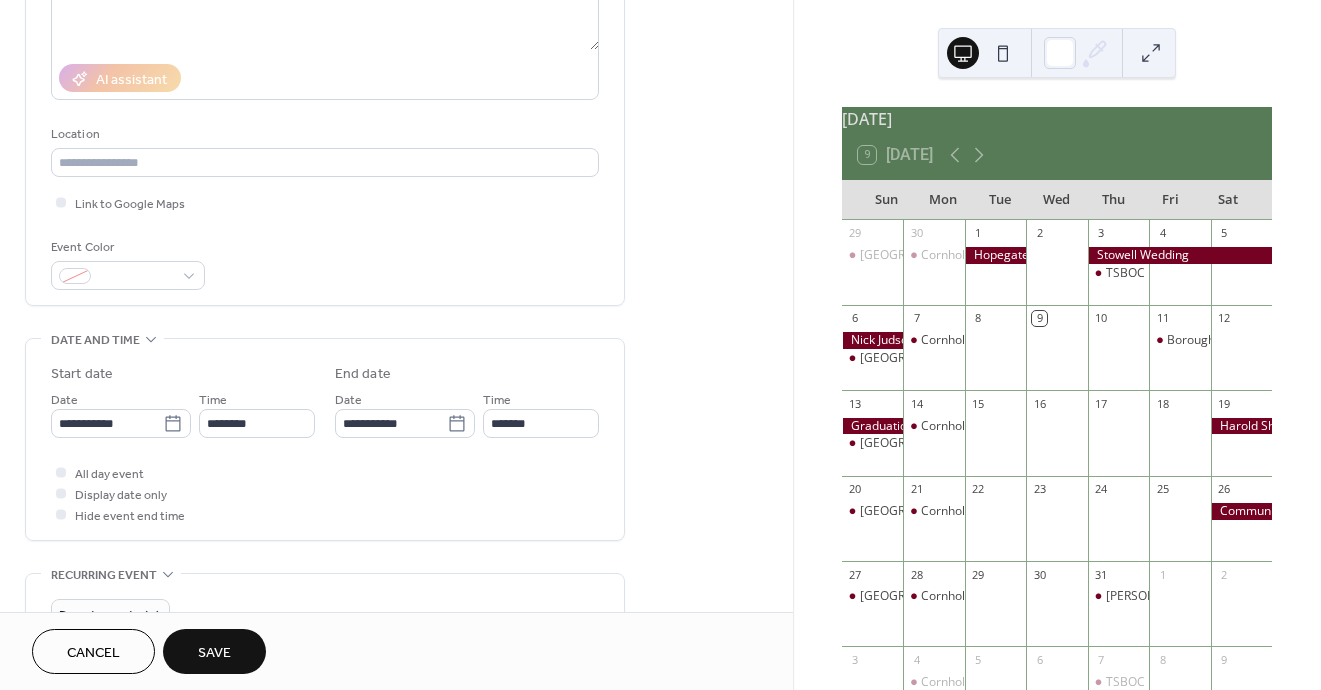 scroll, scrollTop: 314, scrollLeft: 0, axis: vertical 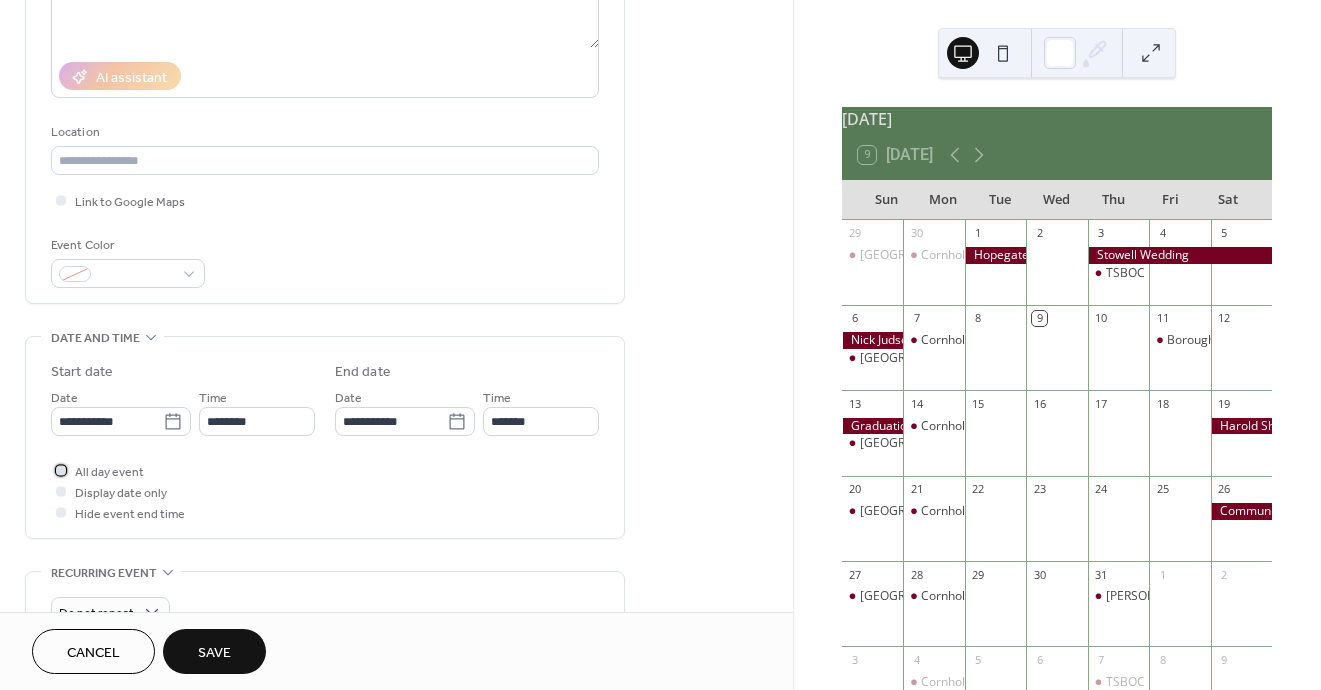 click at bounding box center [61, 470] 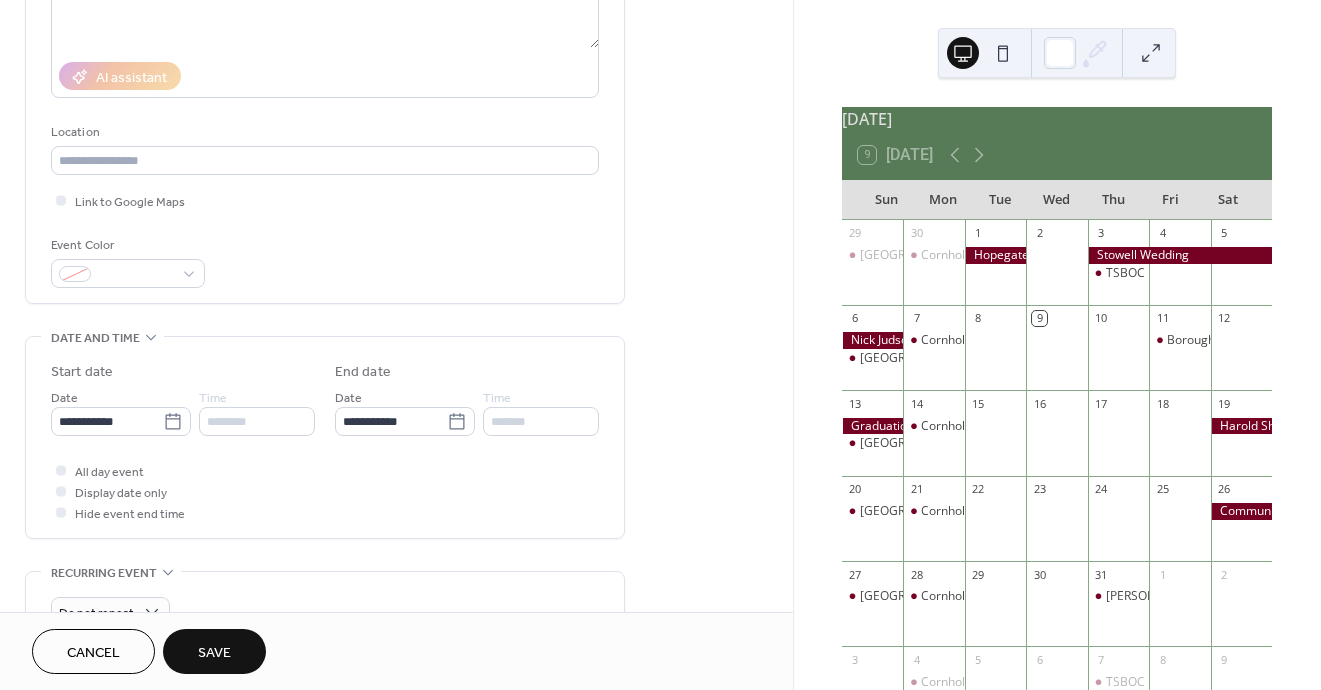 click on "Save" at bounding box center [214, 653] 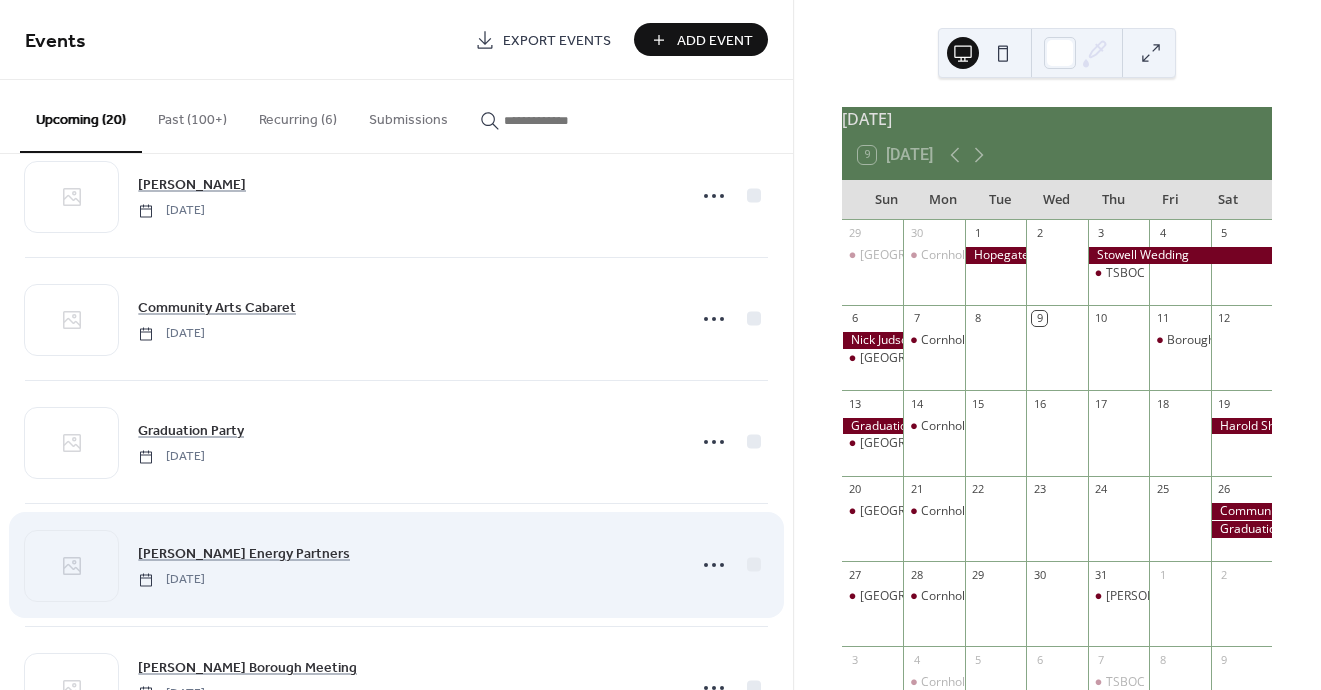 scroll, scrollTop: 311, scrollLeft: 0, axis: vertical 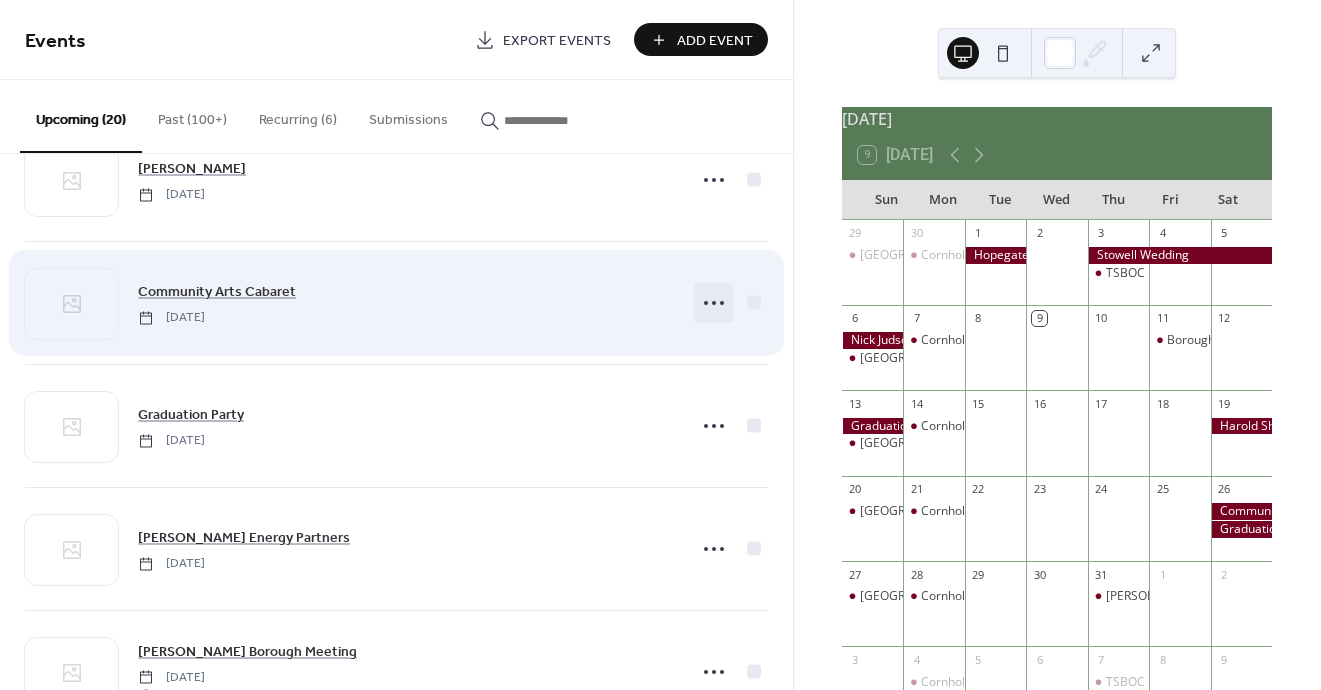 click 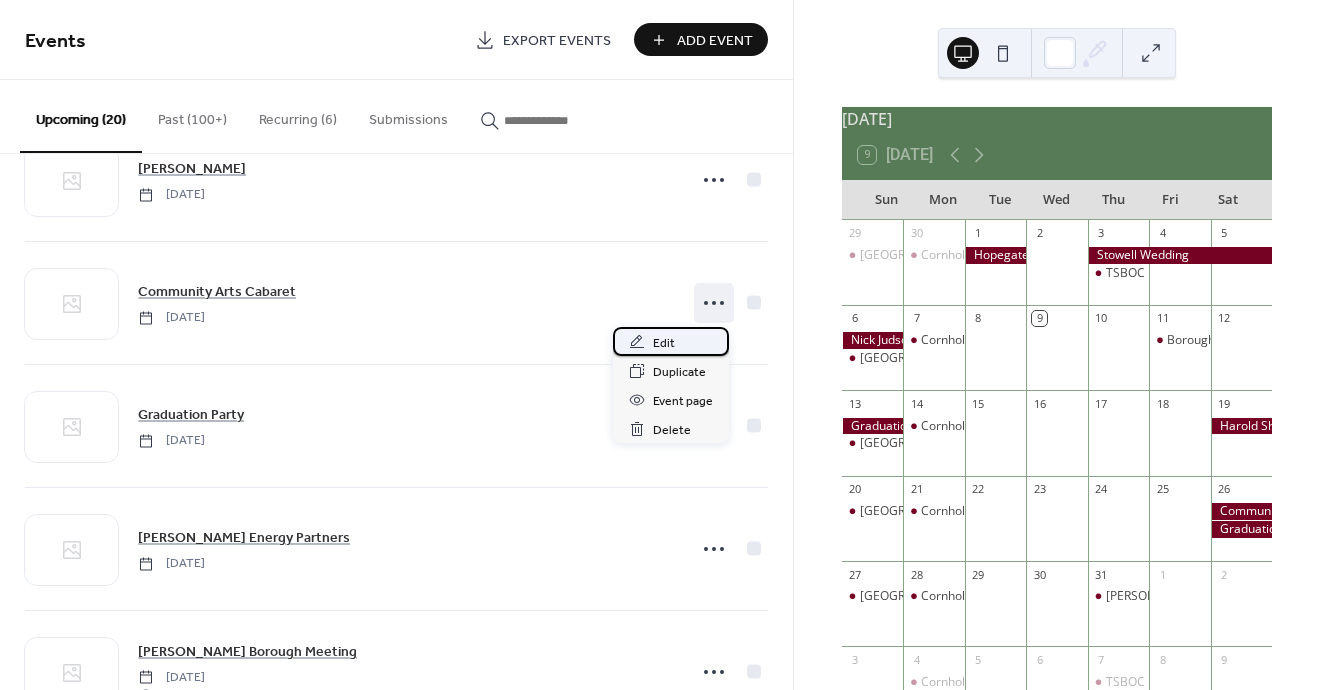 click on "Edit" at bounding box center (664, 343) 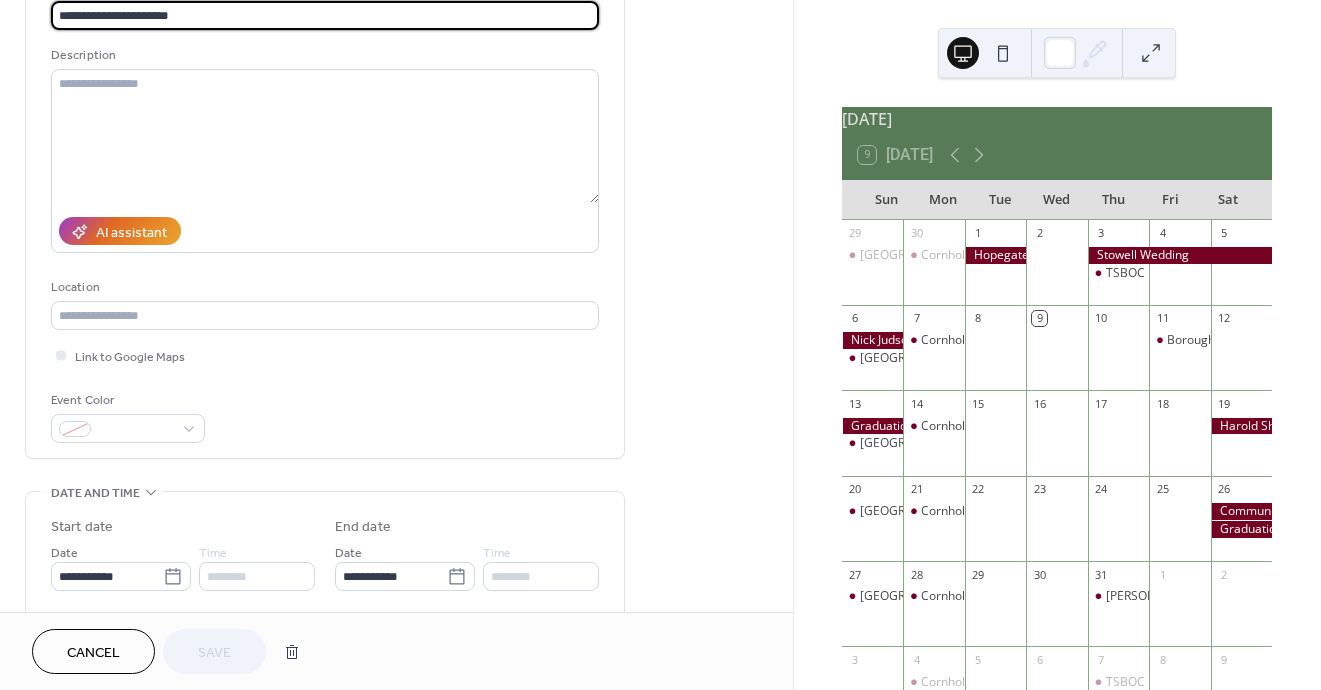 scroll, scrollTop: 293, scrollLeft: 0, axis: vertical 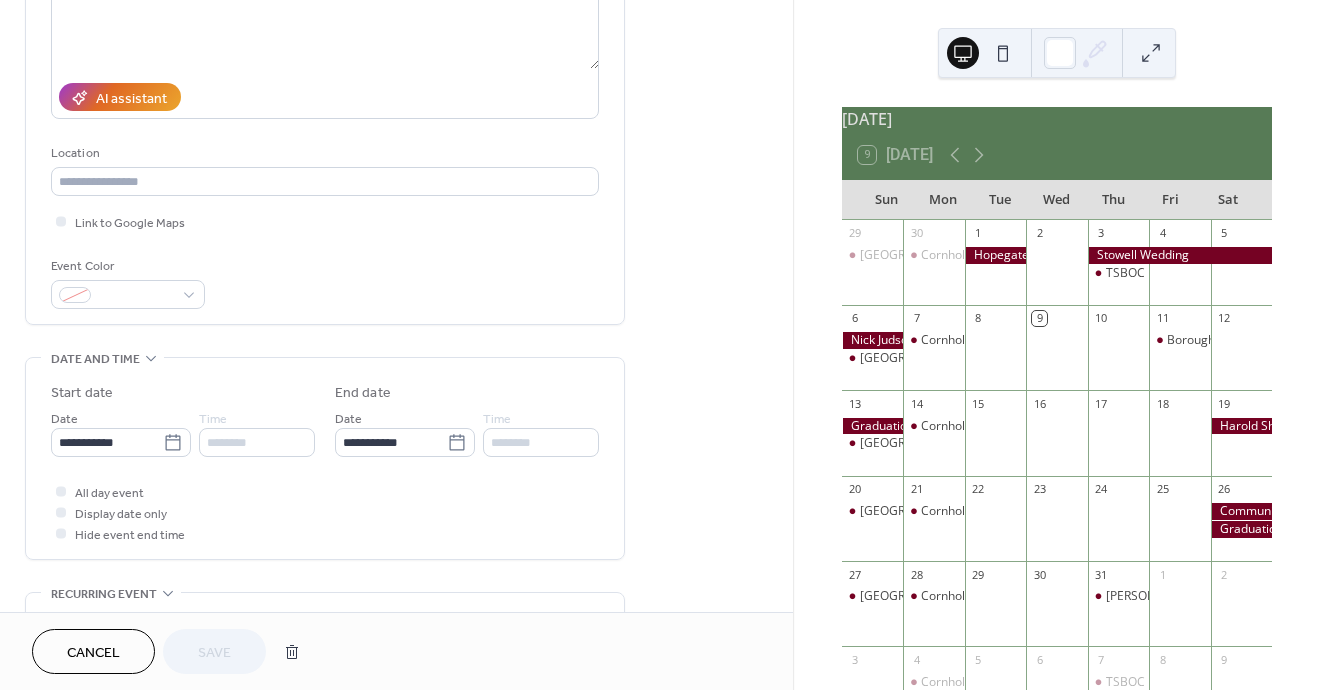 click on "********" at bounding box center (257, 442) 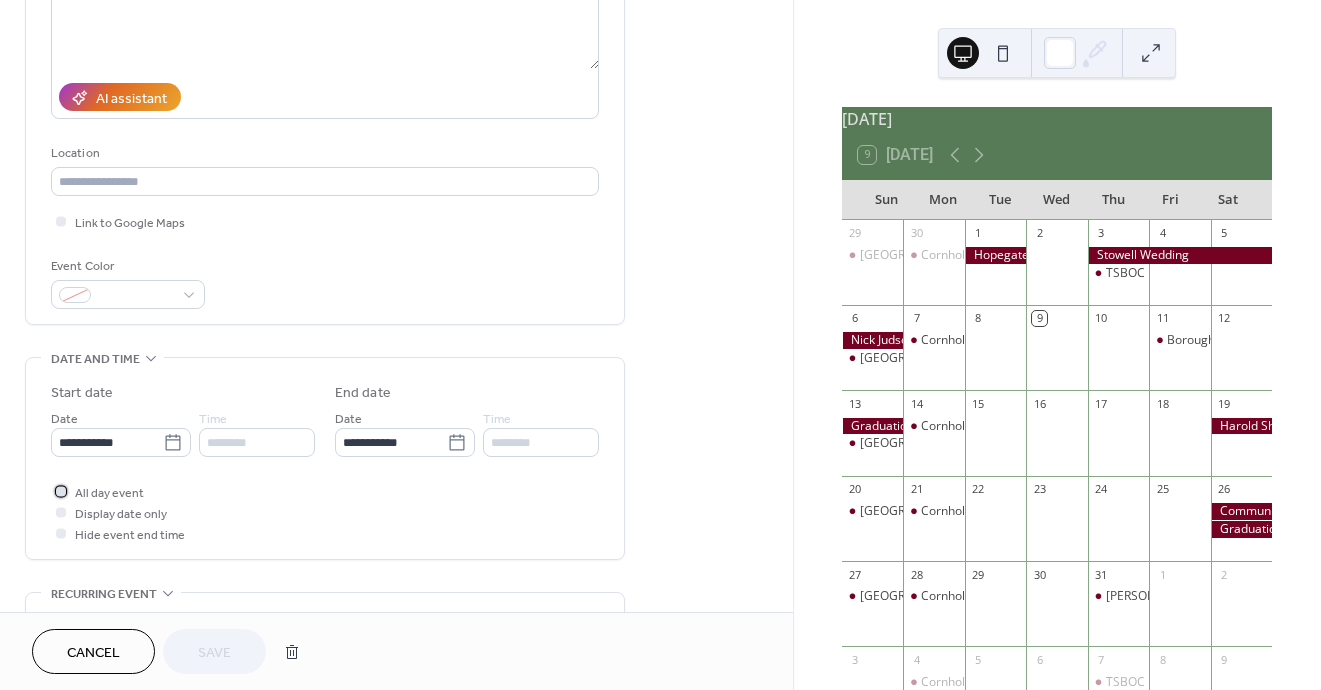 click 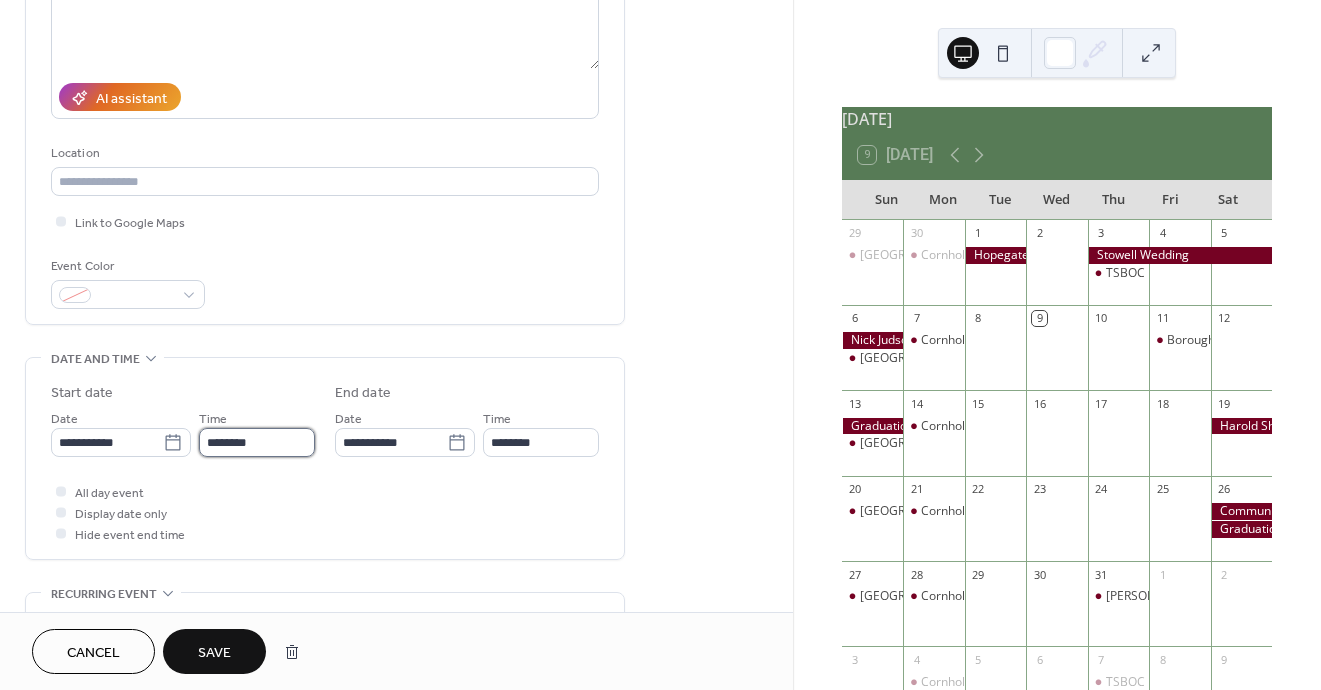click on "********" at bounding box center (257, 442) 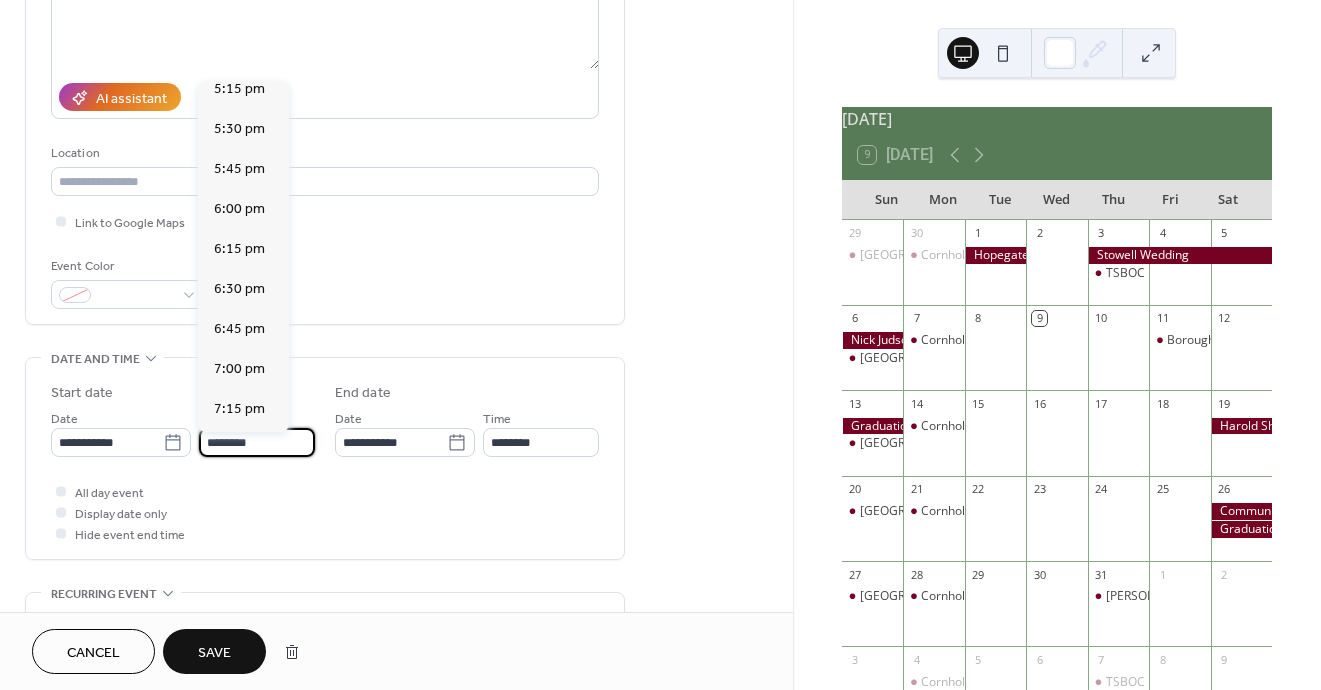 scroll, scrollTop: 2779, scrollLeft: 0, axis: vertical 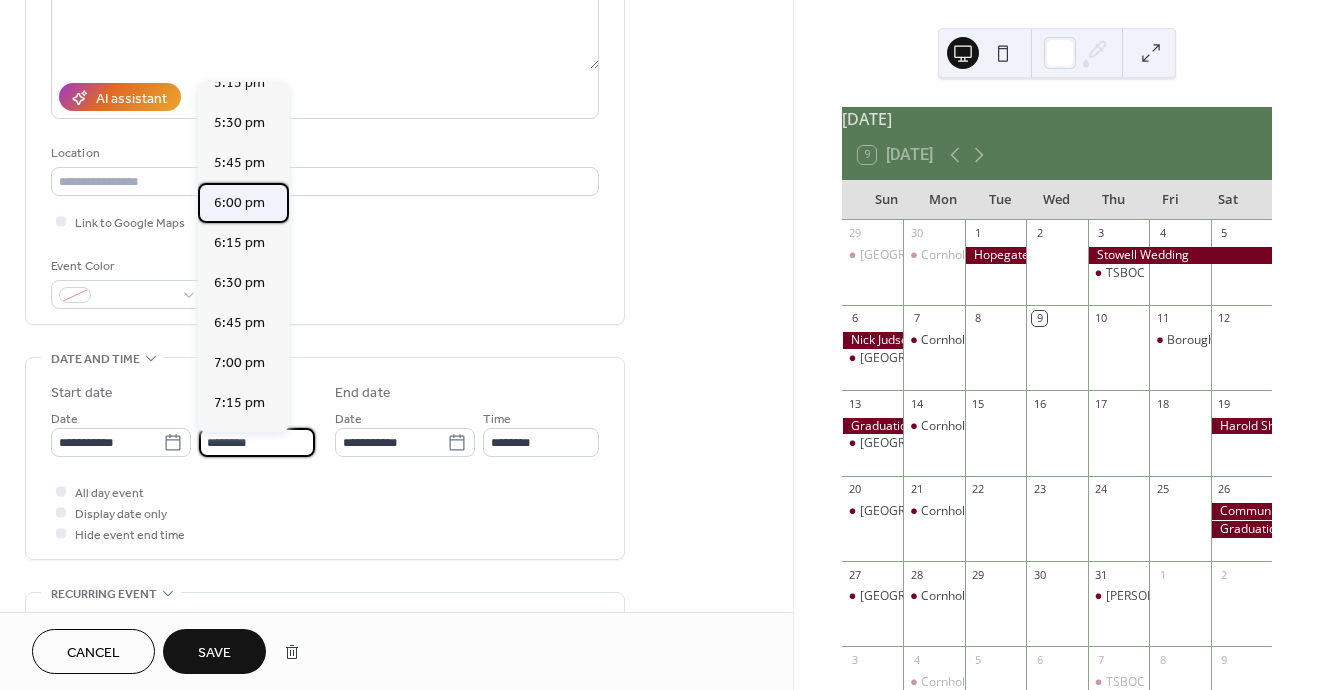 click on "6:00 pm" at bounding box center (239, 203) 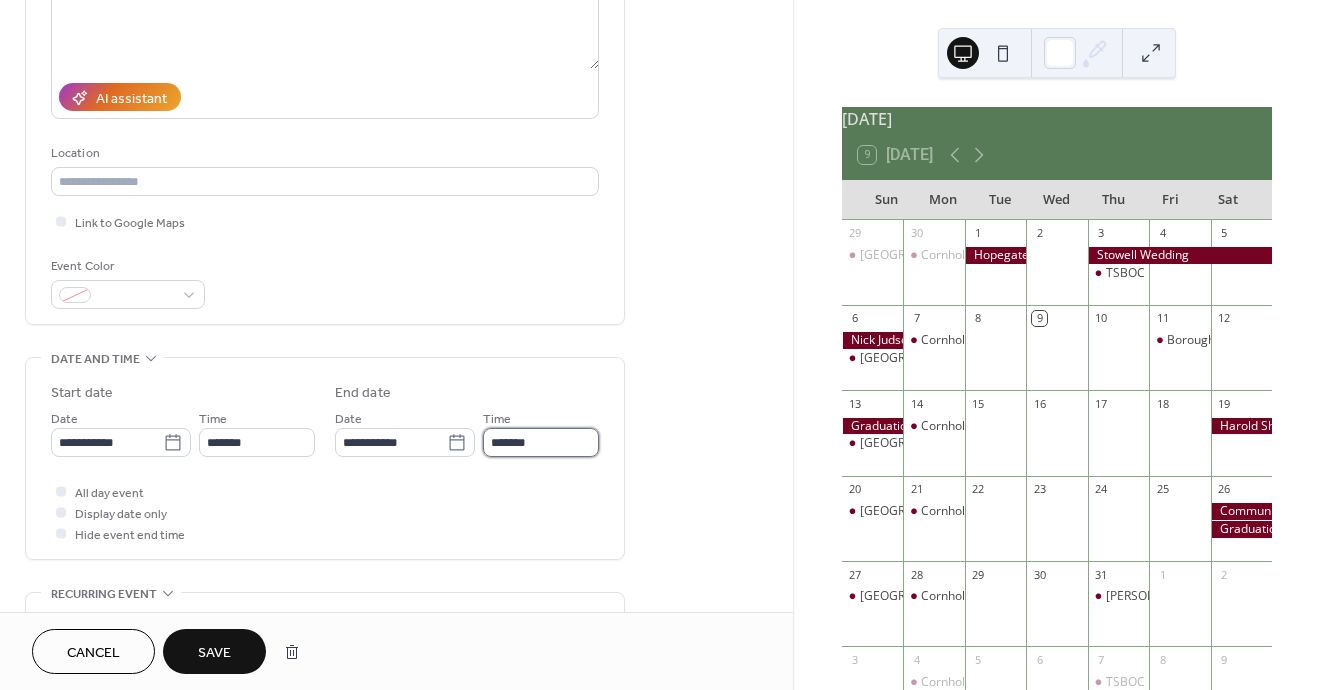 click on "*******" at bounding box center [541, 442] 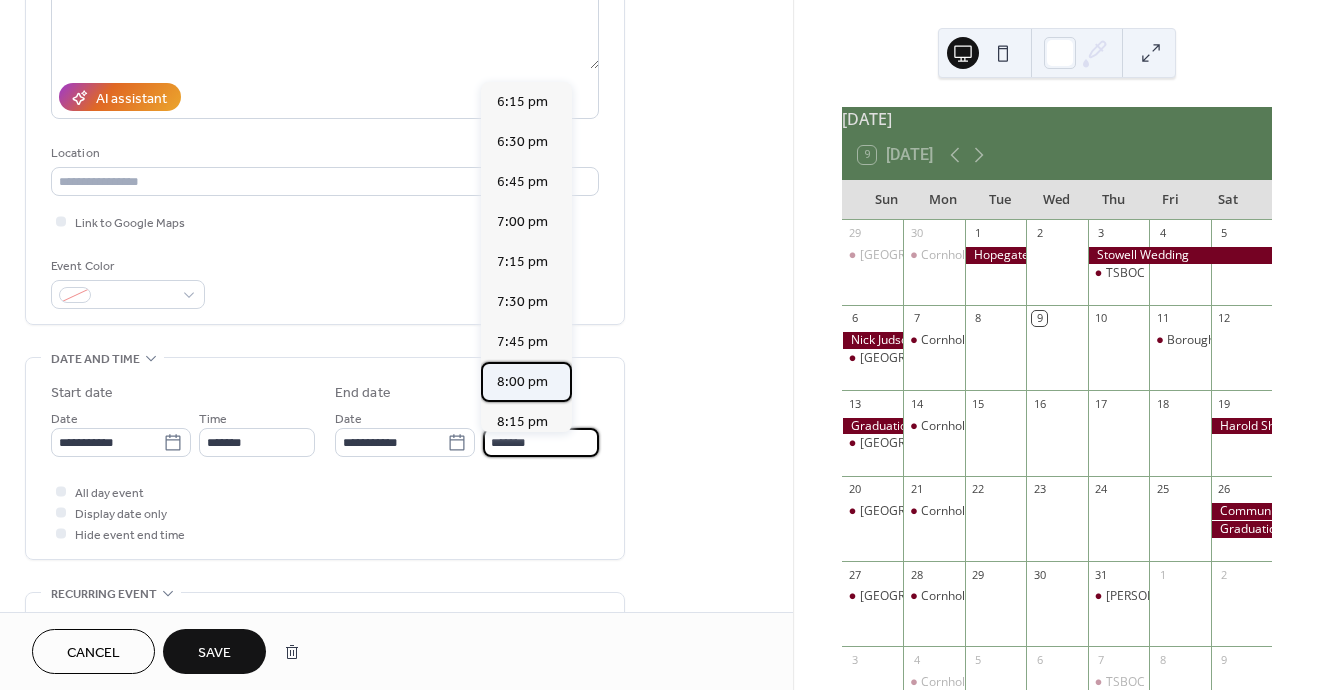 click on "8:00 pm" at bounding box center [522, 382] 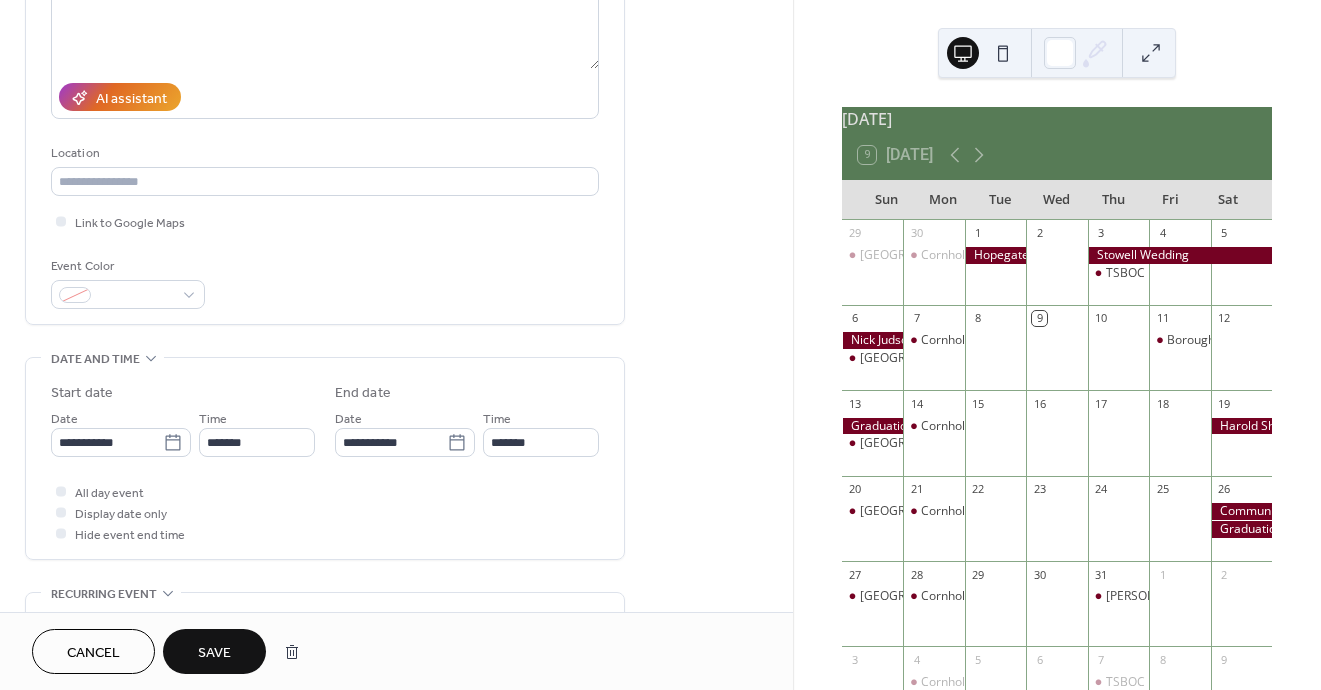 type on "*******" 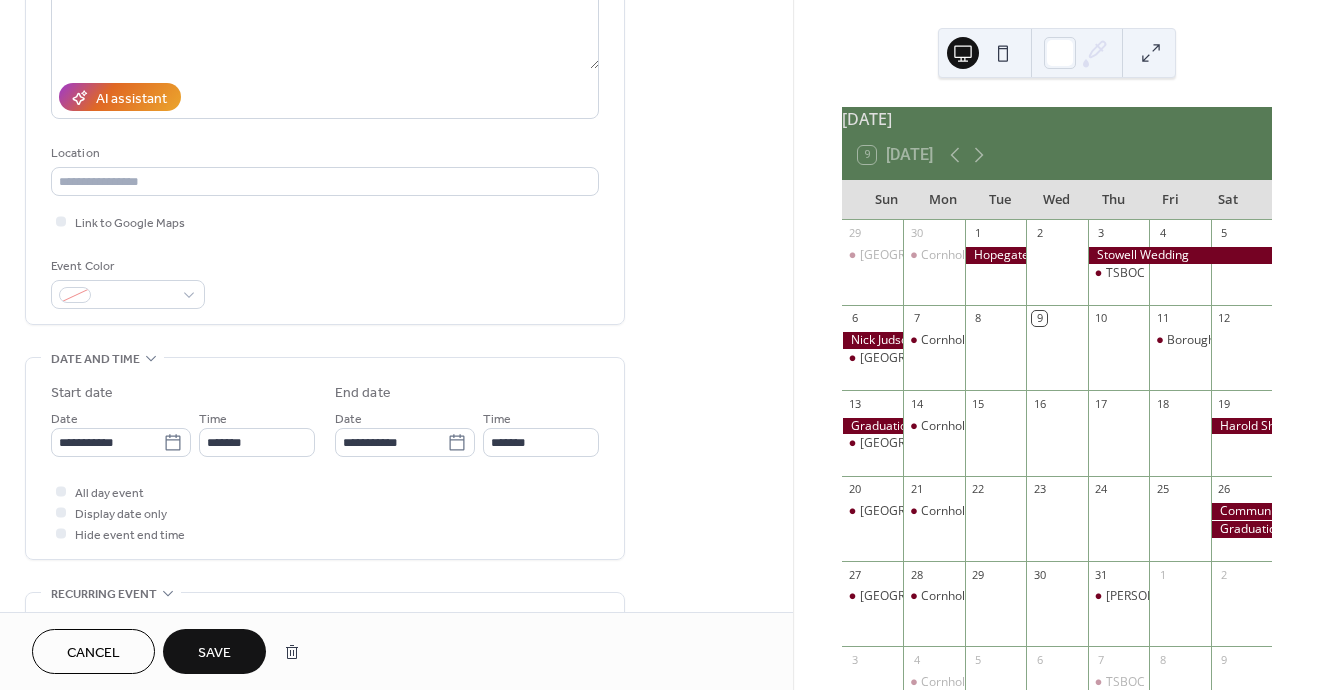 click on "Save" at bounding box center [214, 653] 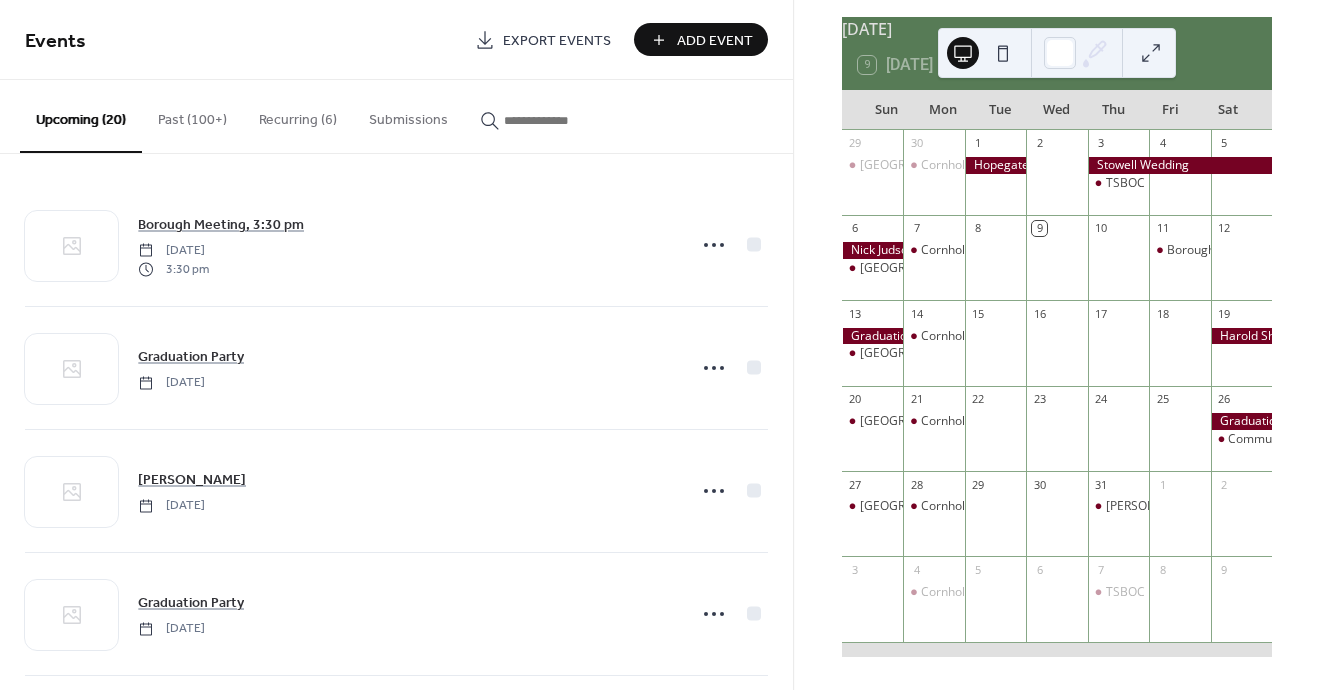 scroll, scrollTop: 101, scrollLeft: 0, axis: vertical 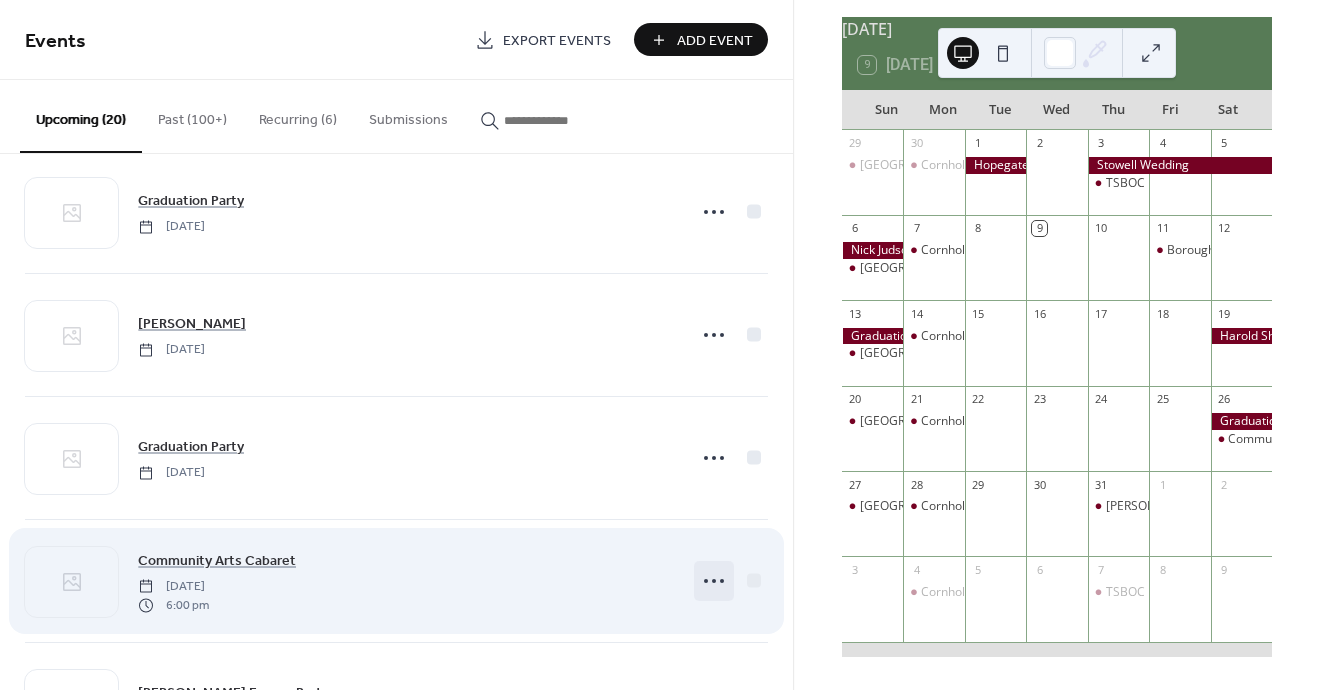 click 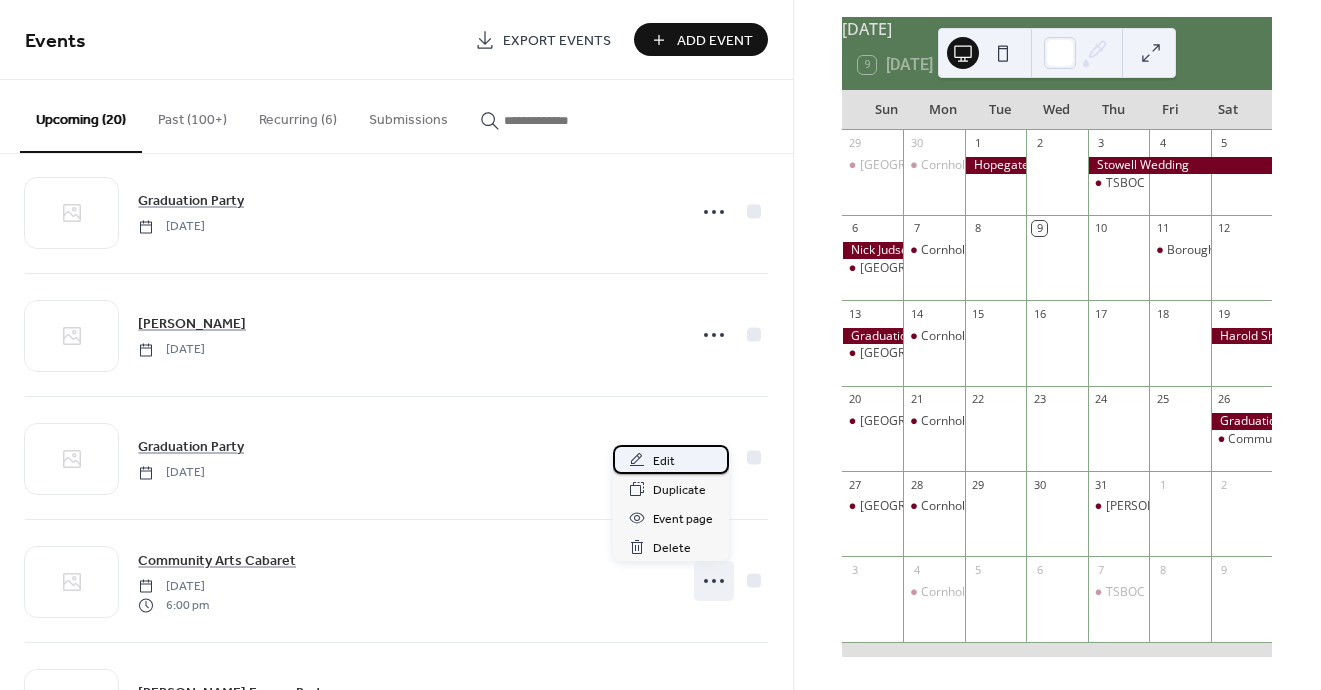 click on "Edit" at bounding box center [664, 461] 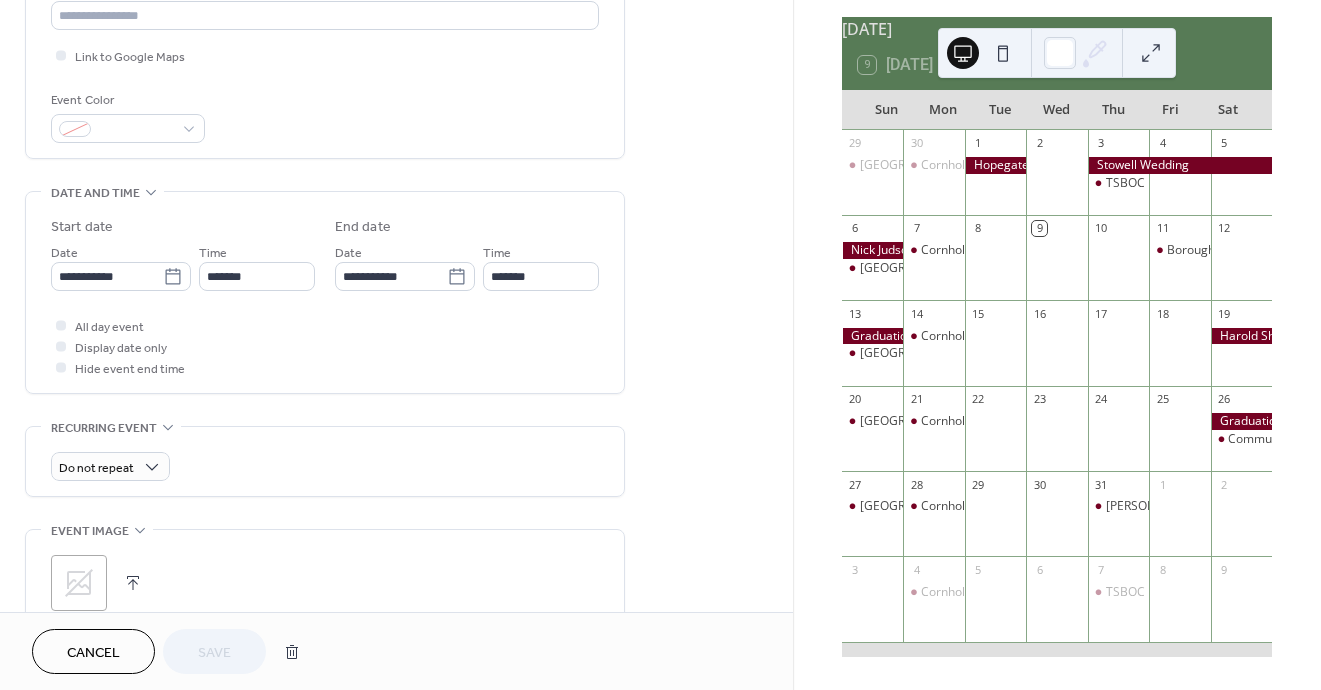 scroll, scrollTop: 626, scrollLeft: 0, axis: vertical 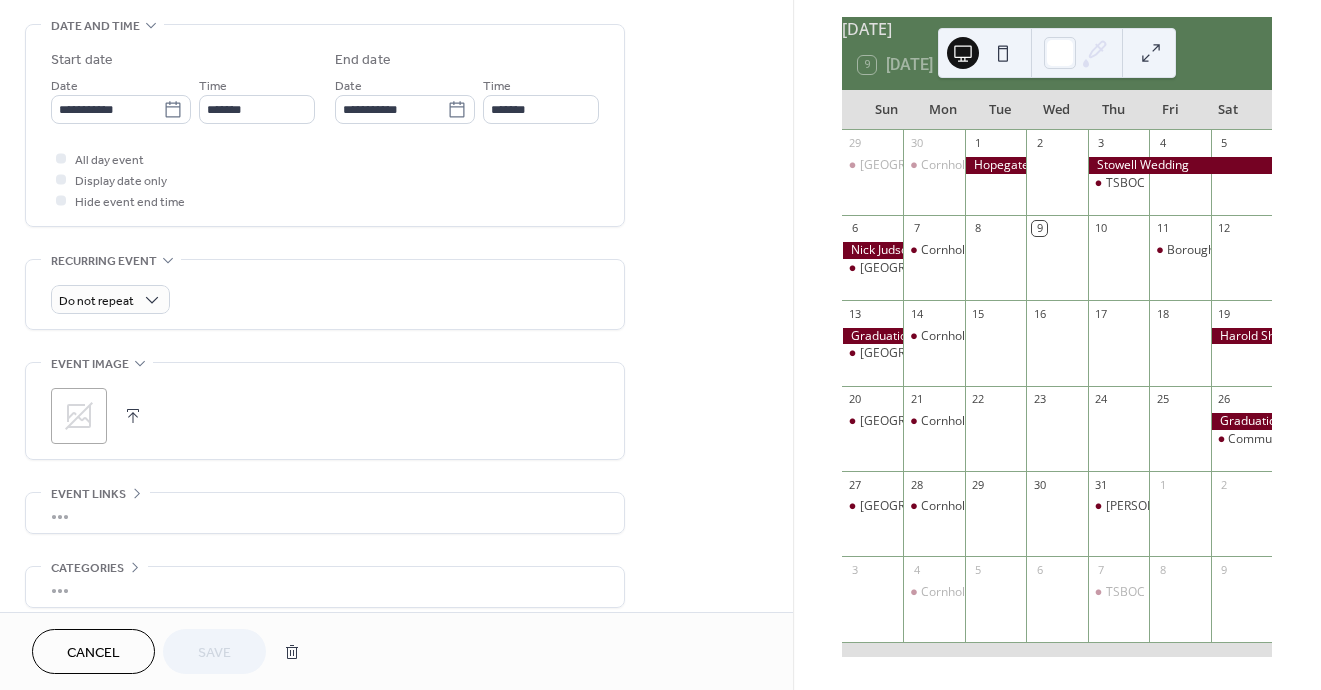 click at bounding box center [133, 416] 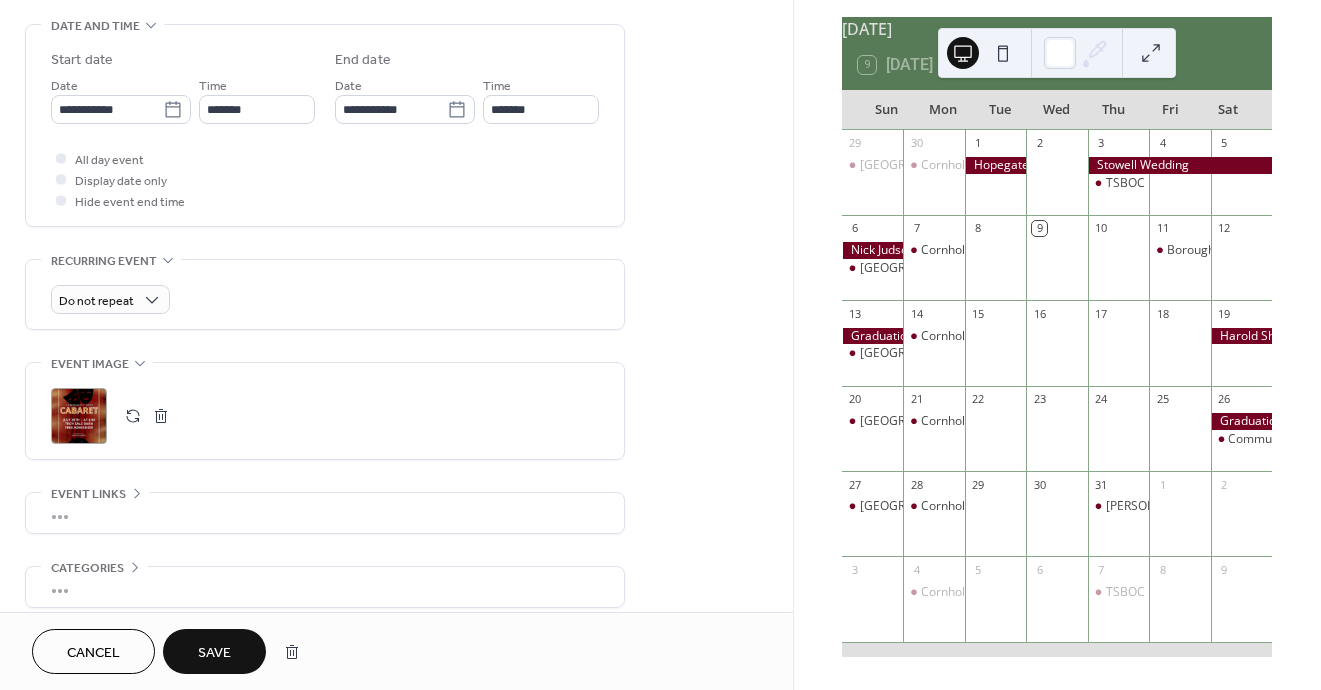 click on "Save" at bounding box center (214, 653) 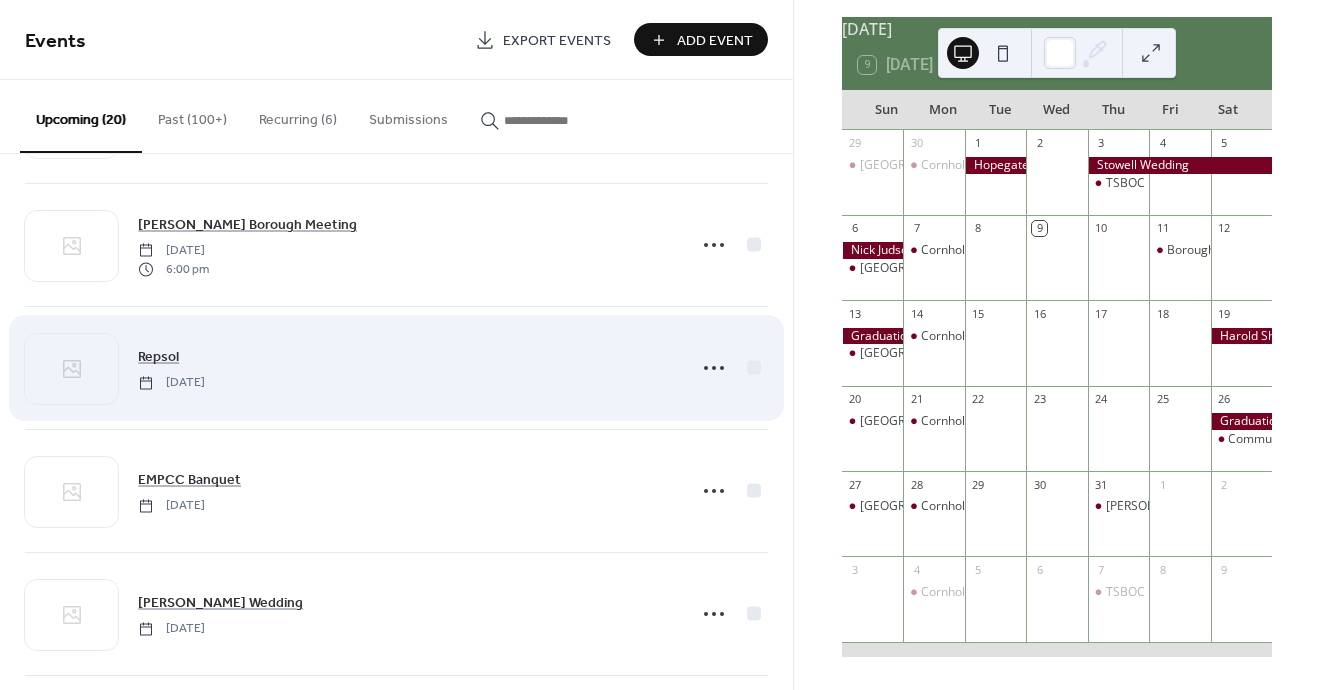 scroll, scrollTop: 747, scrollLeft: 0, axis: vertical 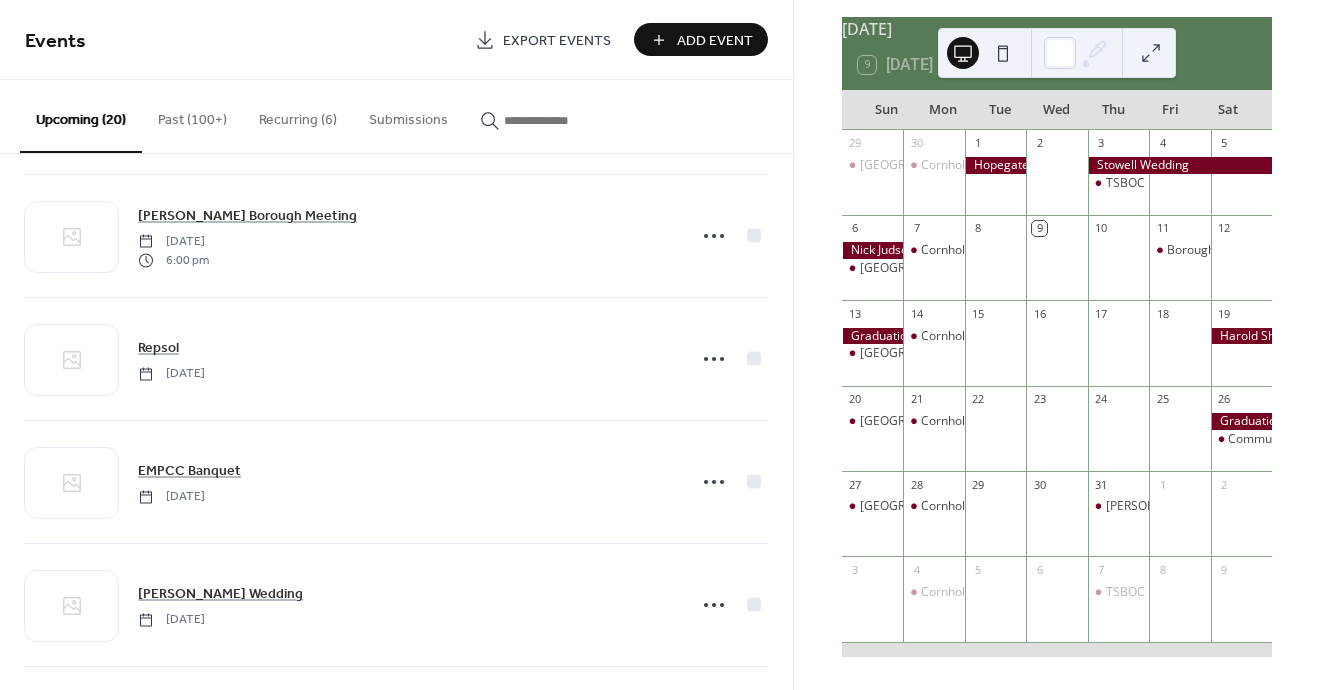 click on "9 [DATE]" at bounding box center (1057, 65) 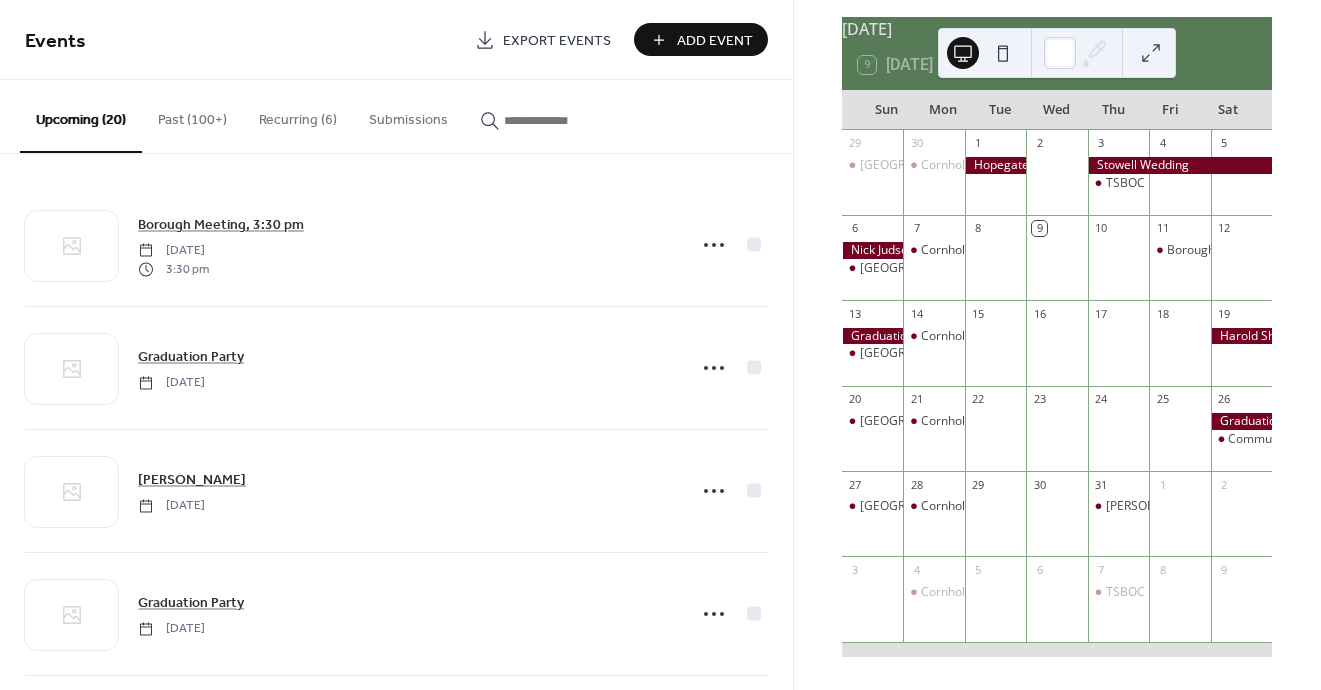 scroll, scrollTop: 0, scrollLeft: 0, axis: both 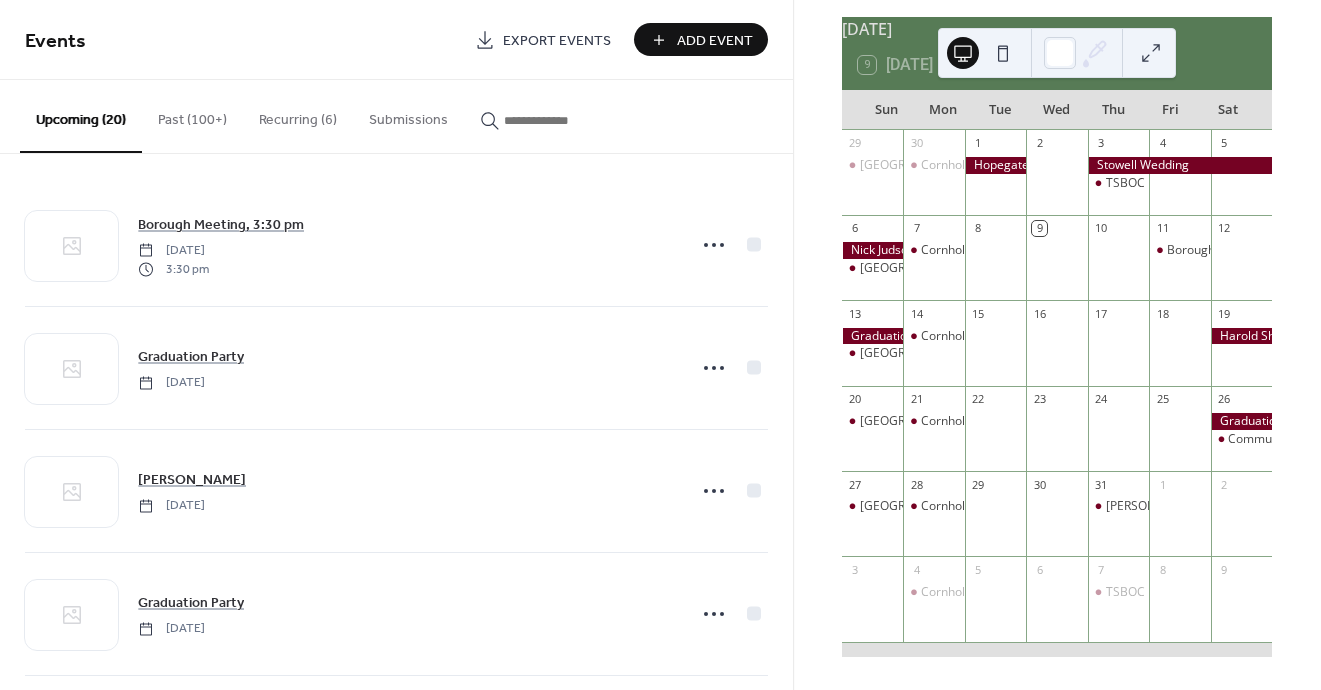 click on "Add Event" at bounding box center [715, 41] 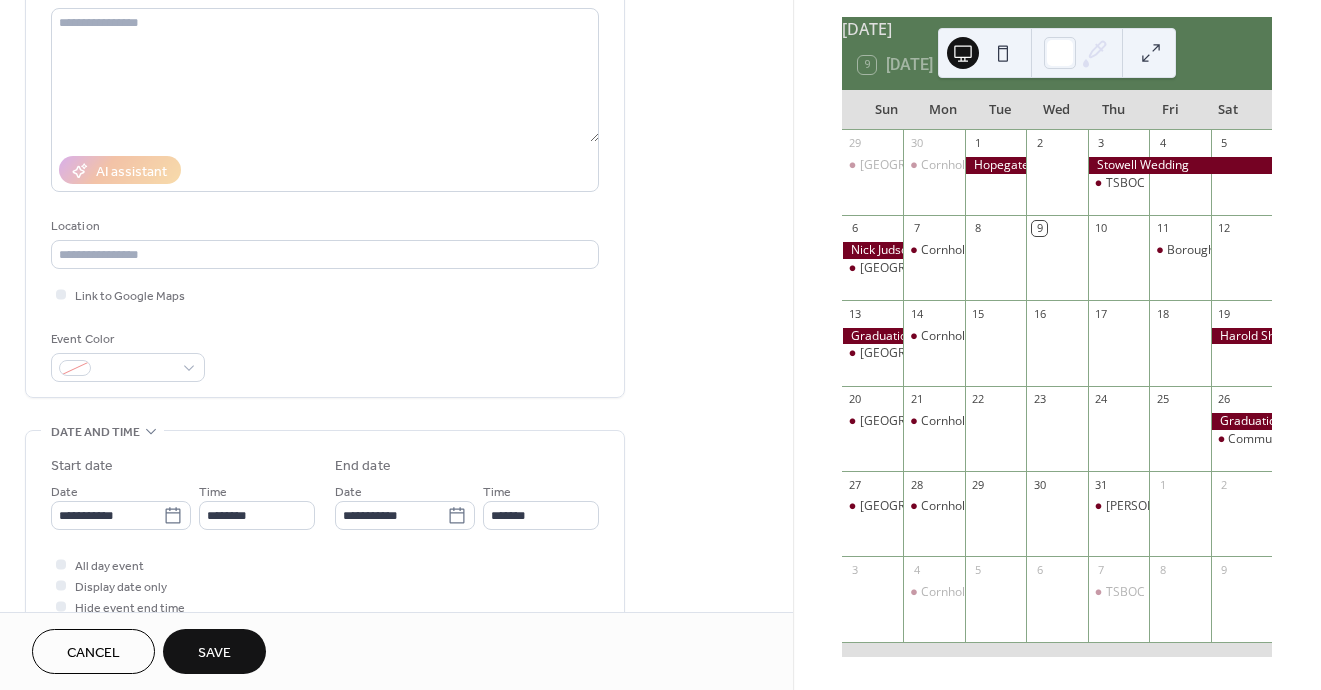 scroll, scrollTop: 296, scrollLeft: 0, axis: vertical 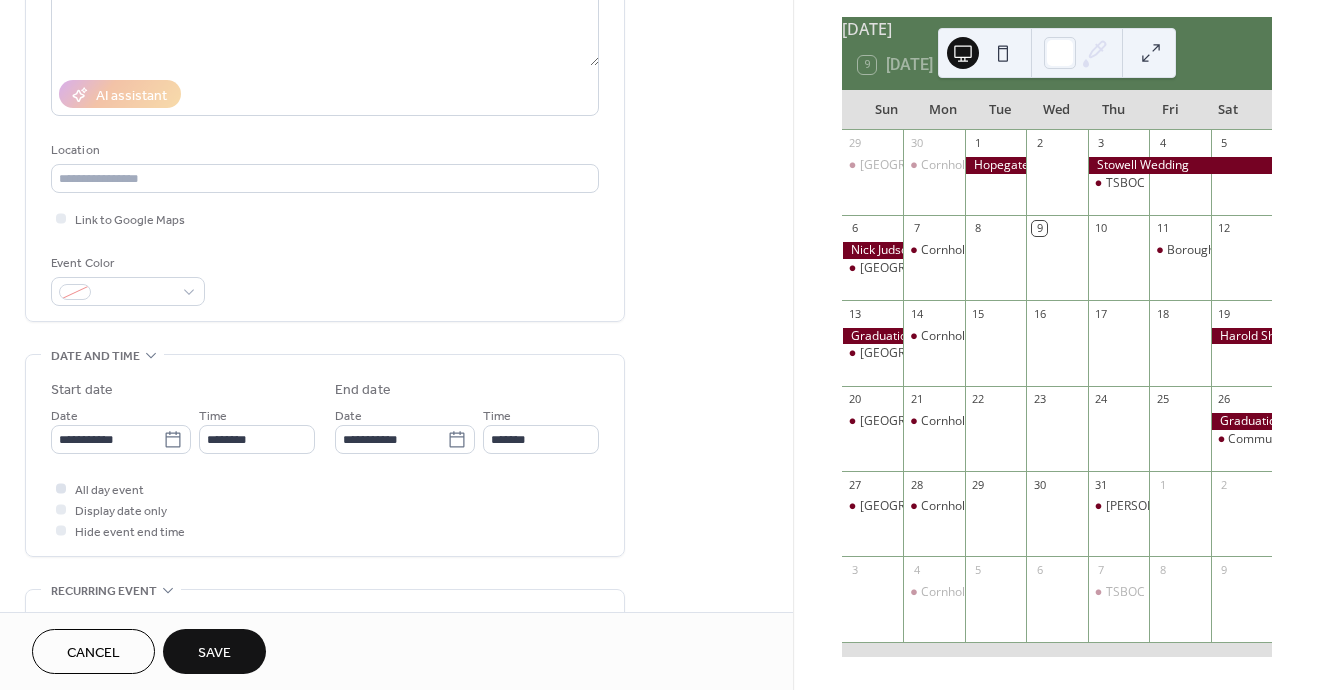 type on "**********" 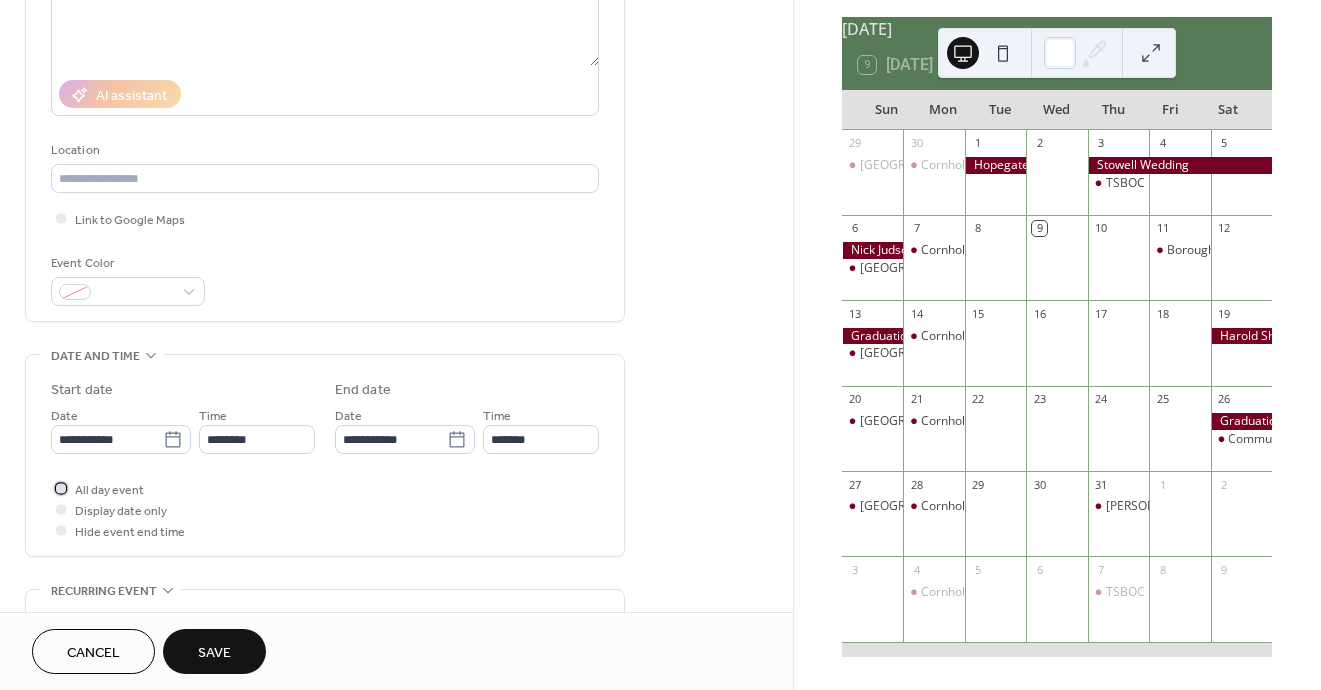 click at bounding box center [61, 488] 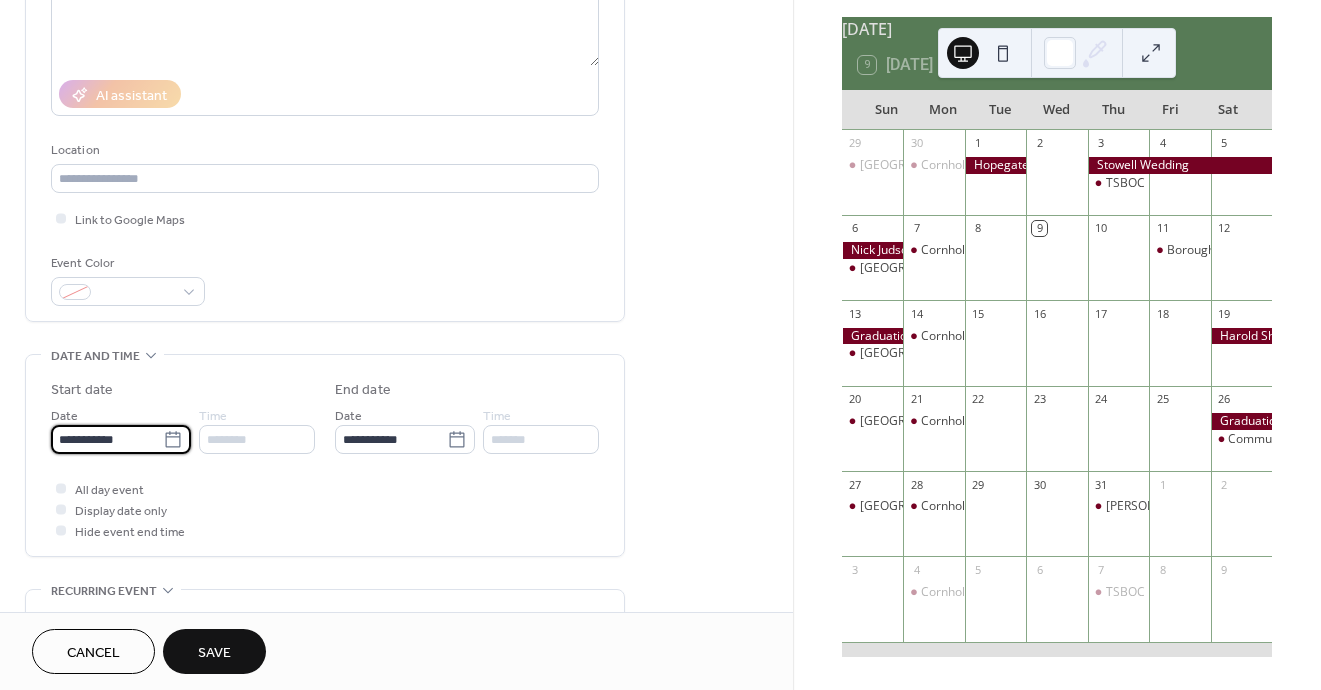 click on "**********" at bounding box center (107, 439) 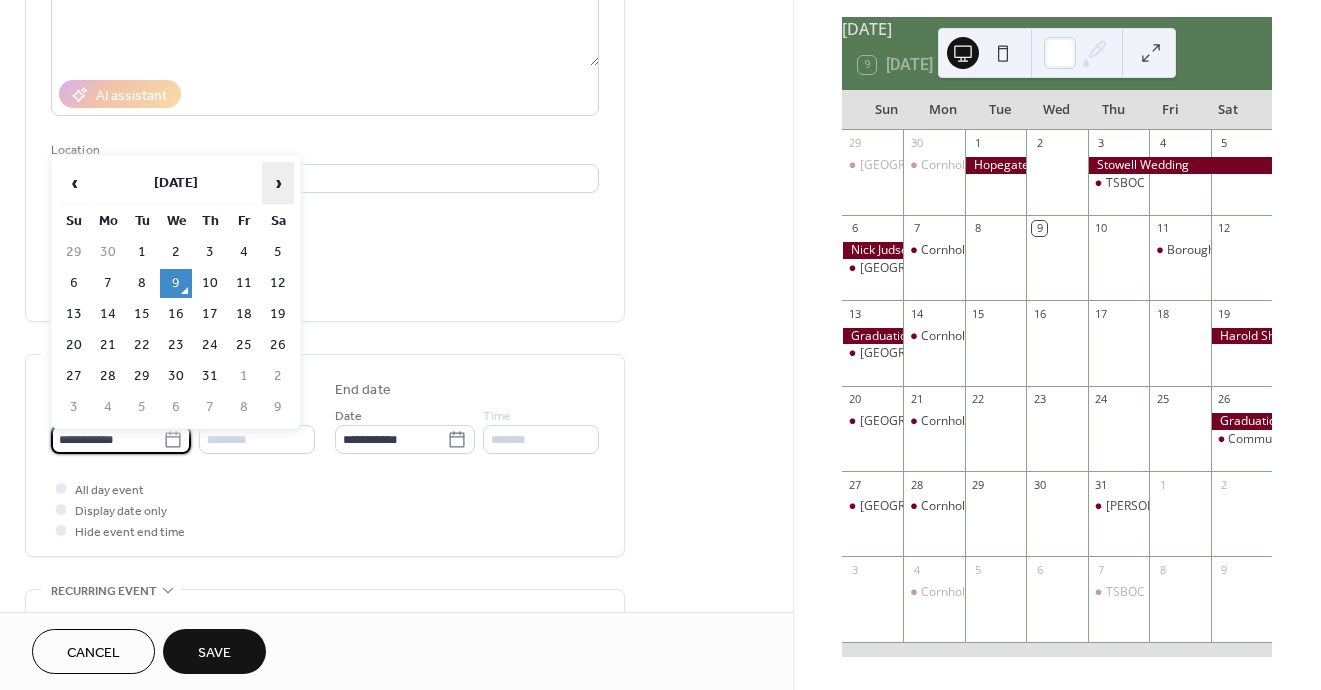 click on "›" at bounding box center (278, 183) 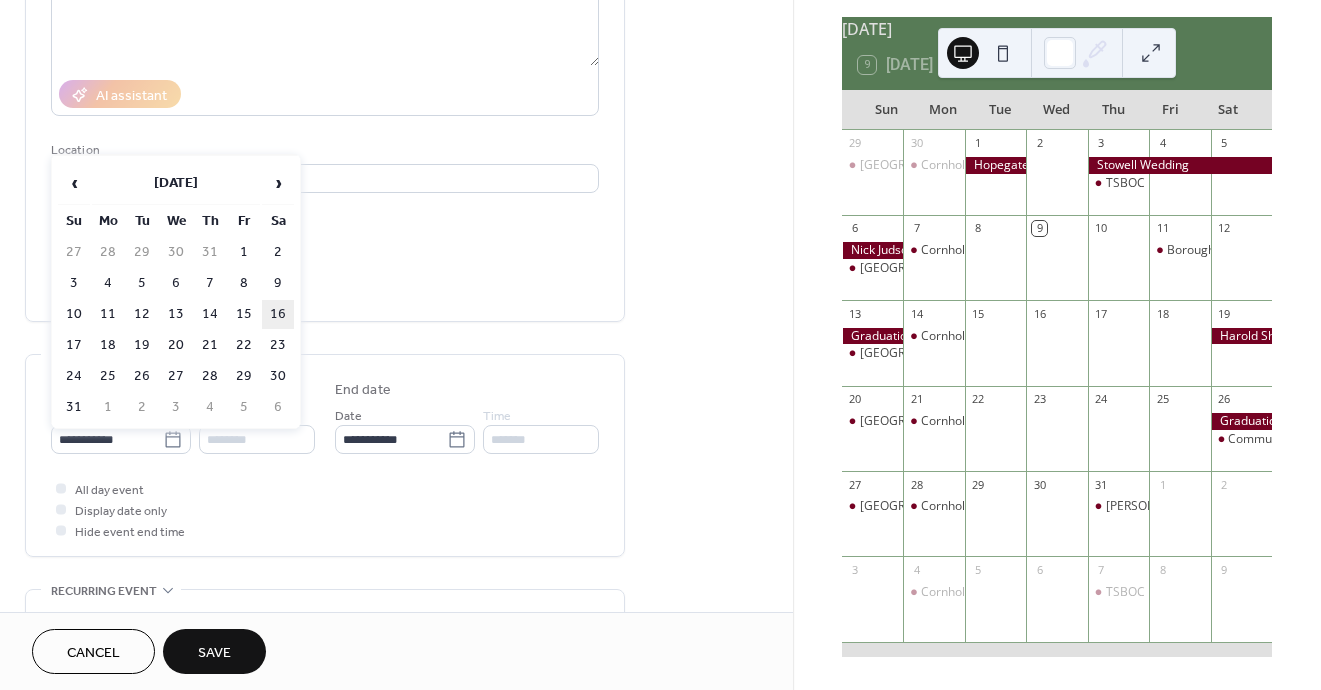 click on "16" at bounding box center (278, 314) 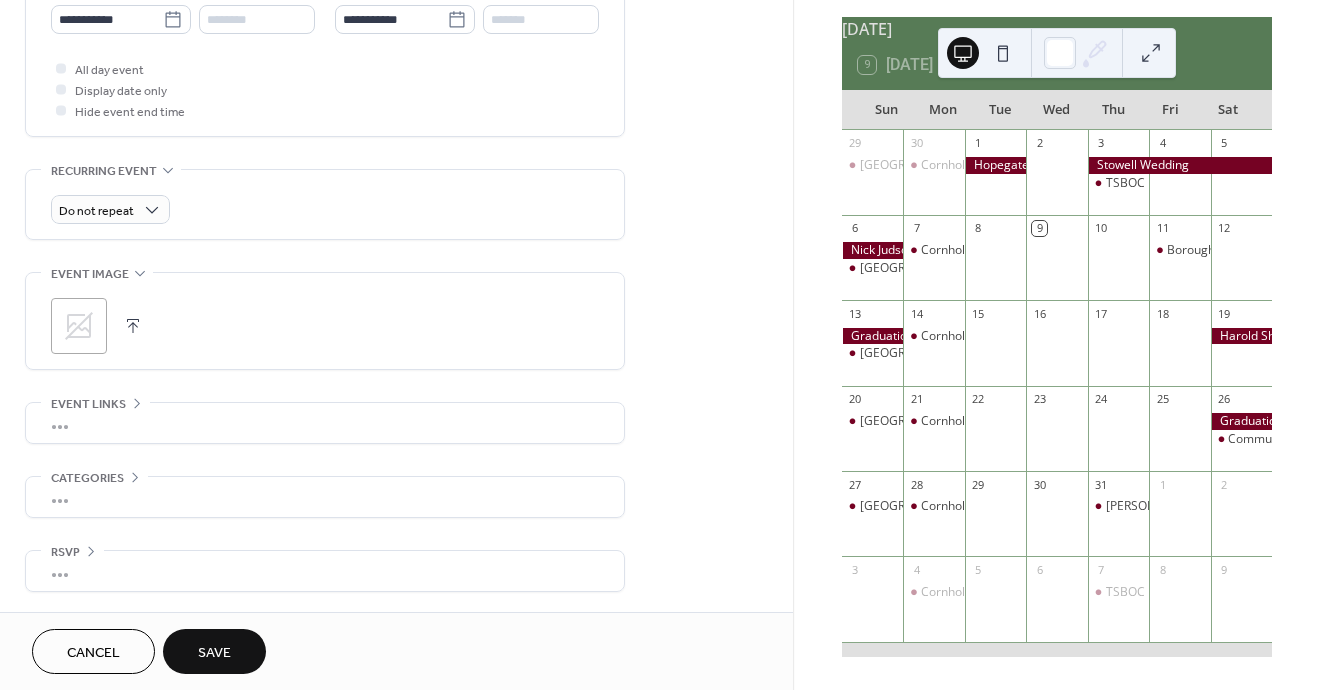 scroll, scrollTop: 722, scrollLeft: 0, axis: vertical 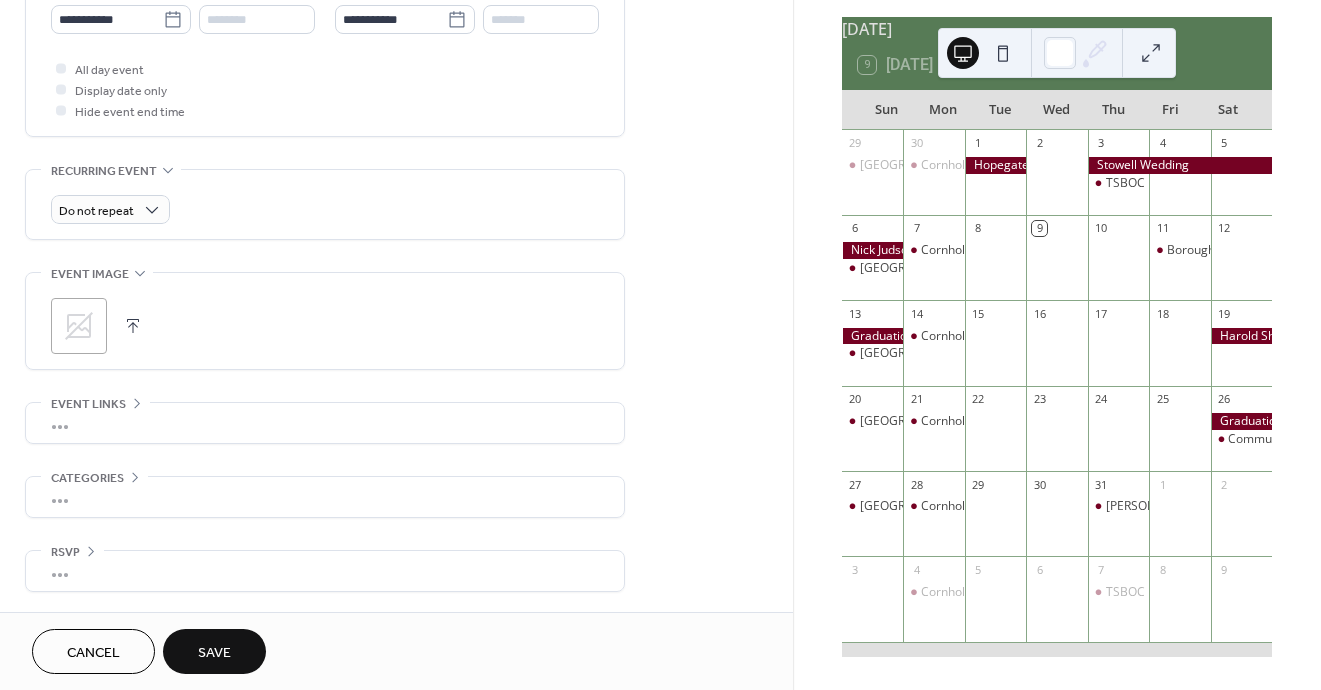 click on "Save" at bounding box center [214, 653] 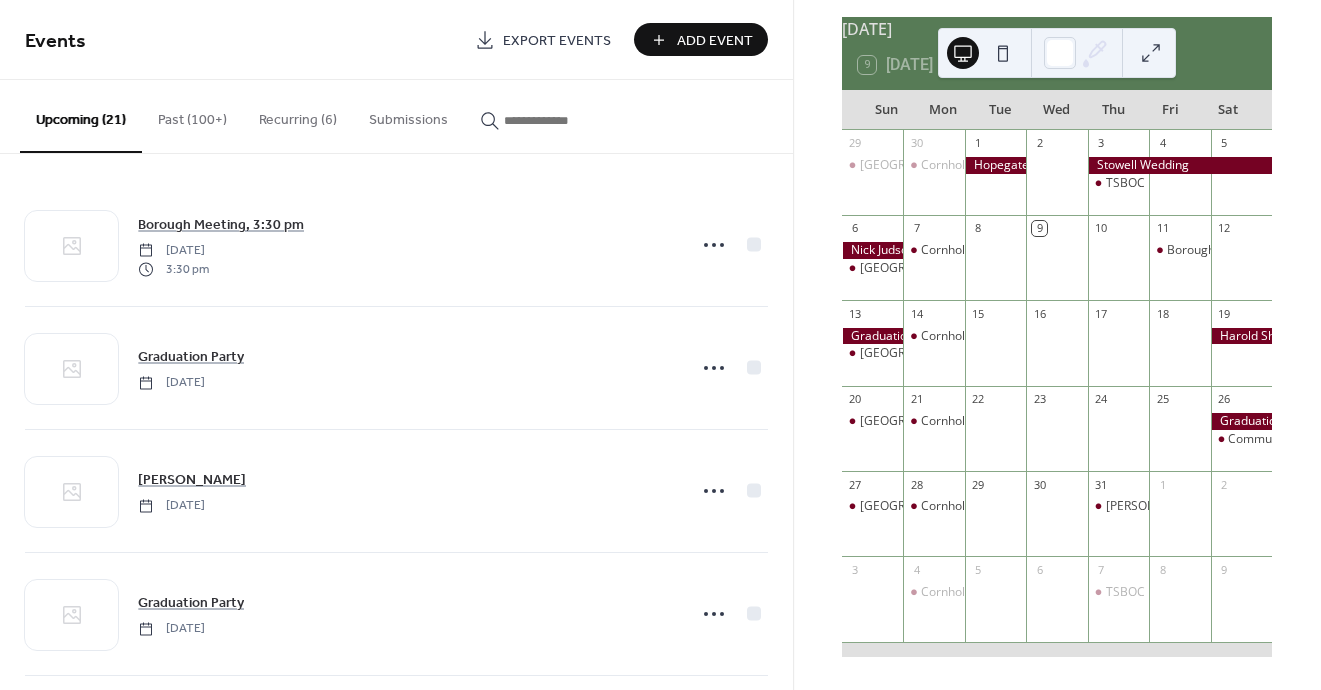 click on "9 [DATE]" at bounding box center (1057, 65) 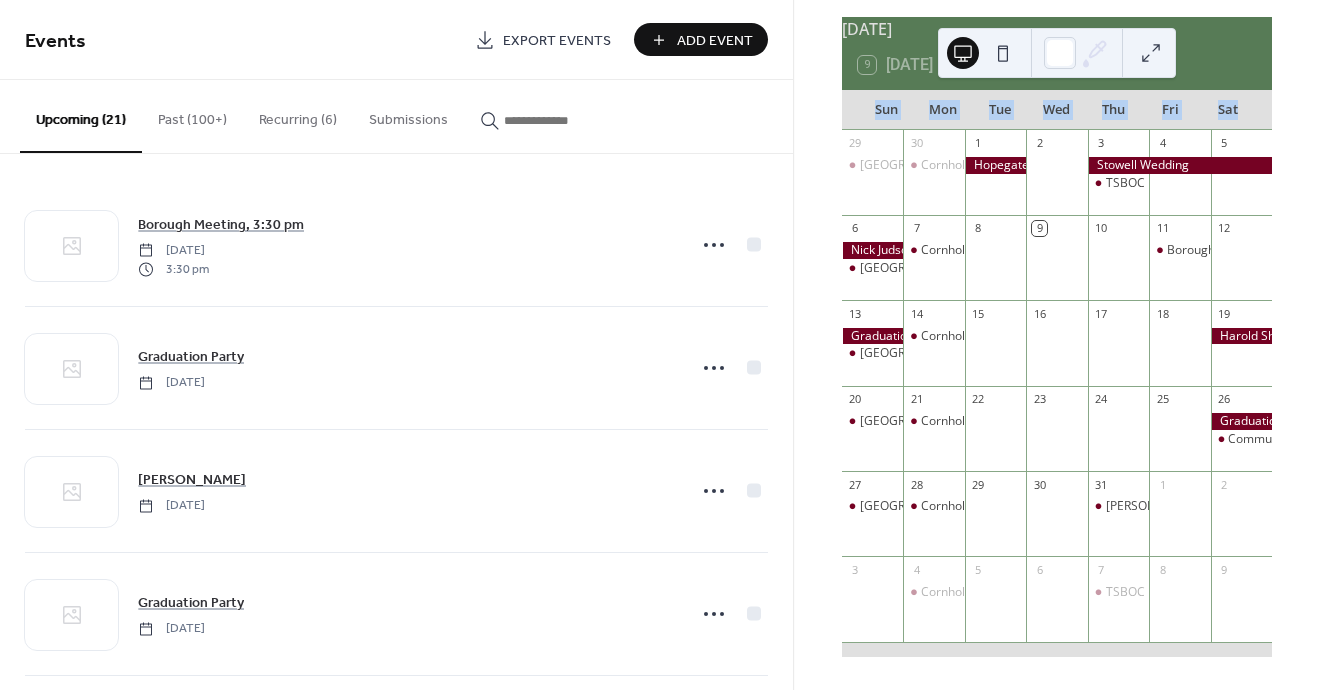 drag, startPoint x: 1234, startPoint y: 43, endPoint x: 1243, endPoint y: 120, distance: 77.52419 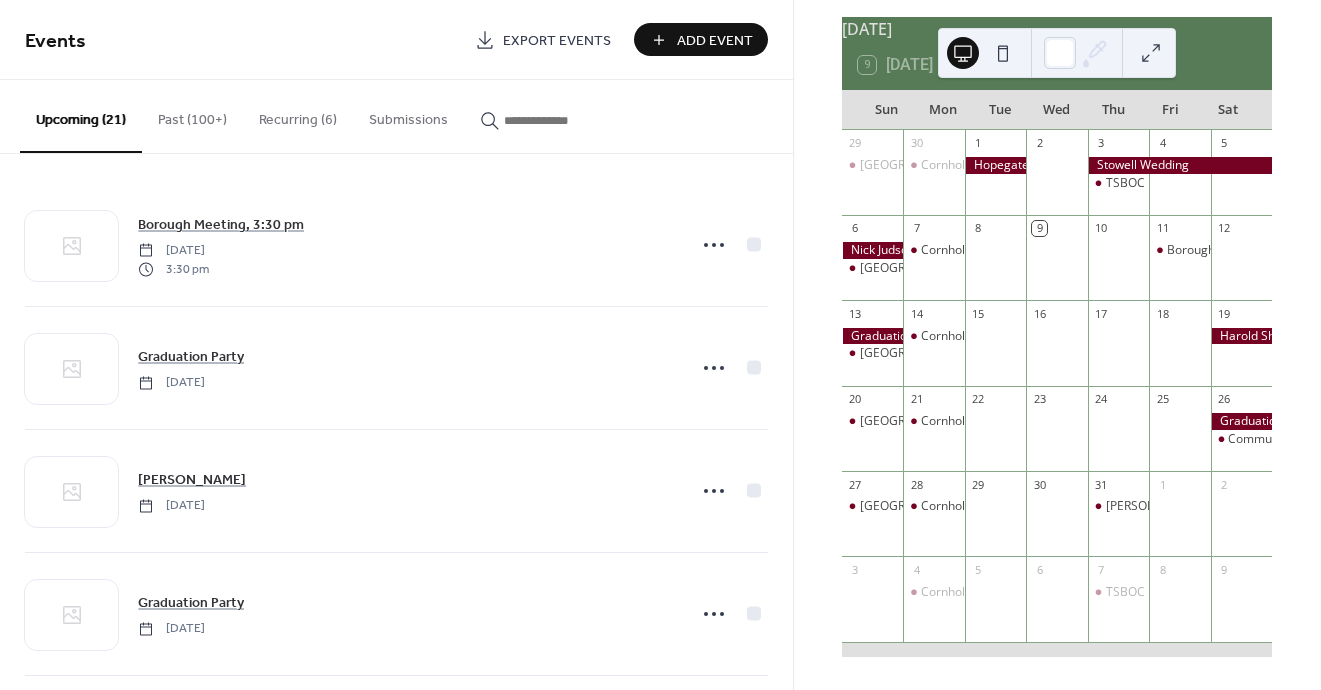 click on "[DATE] 9 [DATE] Sun Mon Tue Wed Thu Fri Sat 29 Windfall Church 30 Cornhole League 1 2 3 TSBOC meeting 4 5 [GEOGRAPHIC_DATA] 7 Cornhole League 8 9 10 11 Borough Meeting, 3:30 pm 12 [GEOGRAPHIC_DATA] 14 Cornhole League 15 16 17 18 19 [GEOGRAPHIC_DATA] 21 Cornhole League 22 23 24 25 26 Community Arts Cabaret 27 [GEOGRAPHIC_DATA] 28 Cornhole League 29 30 31 [PERSON_NAME] Borough Meeting 1 2 3 4 Cornhole League 5 6 7 TSBOC meeting 8 9" at bounding box center (1057, 345) 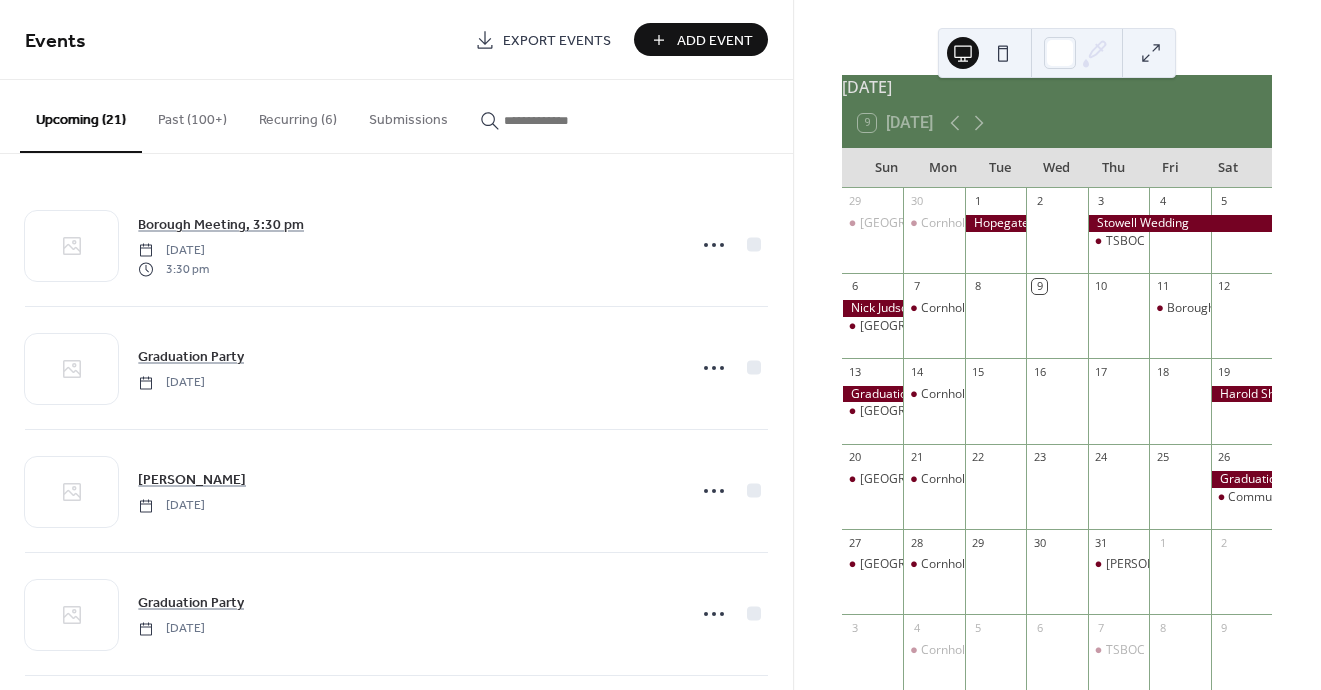 scroll, scrollTop: 26, scrollLeft: 0, axis: vertical 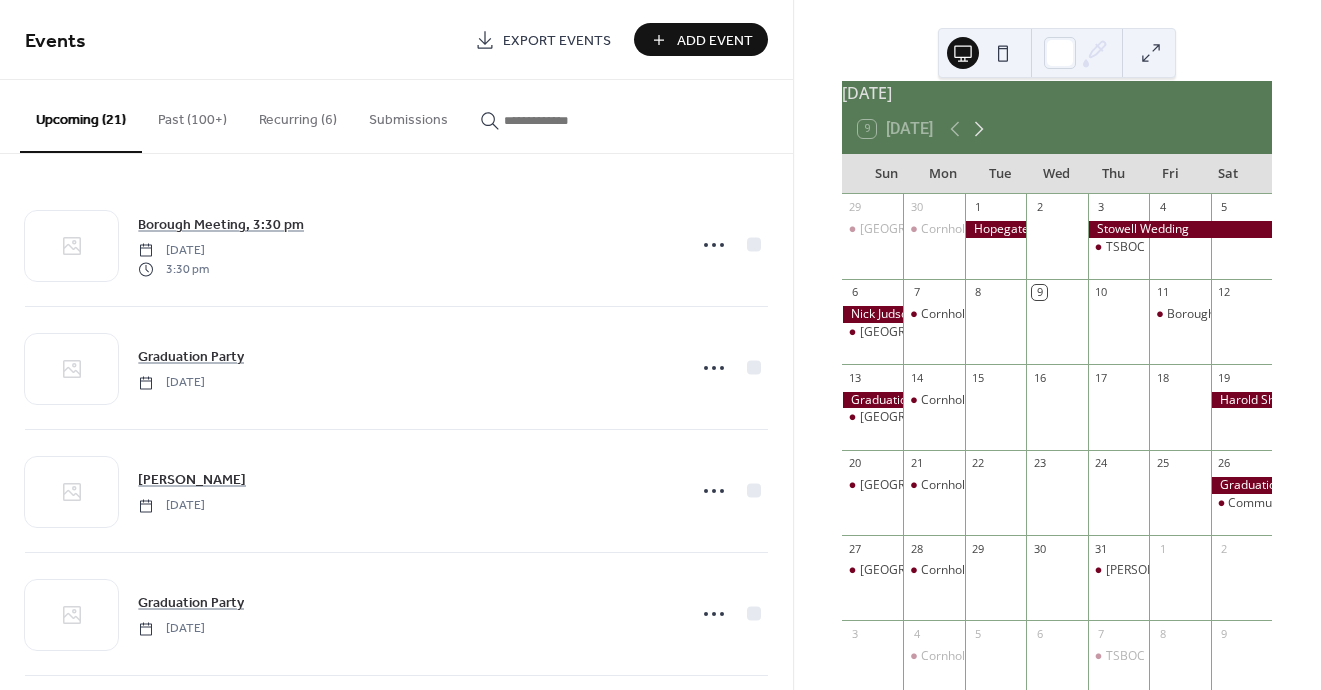 click 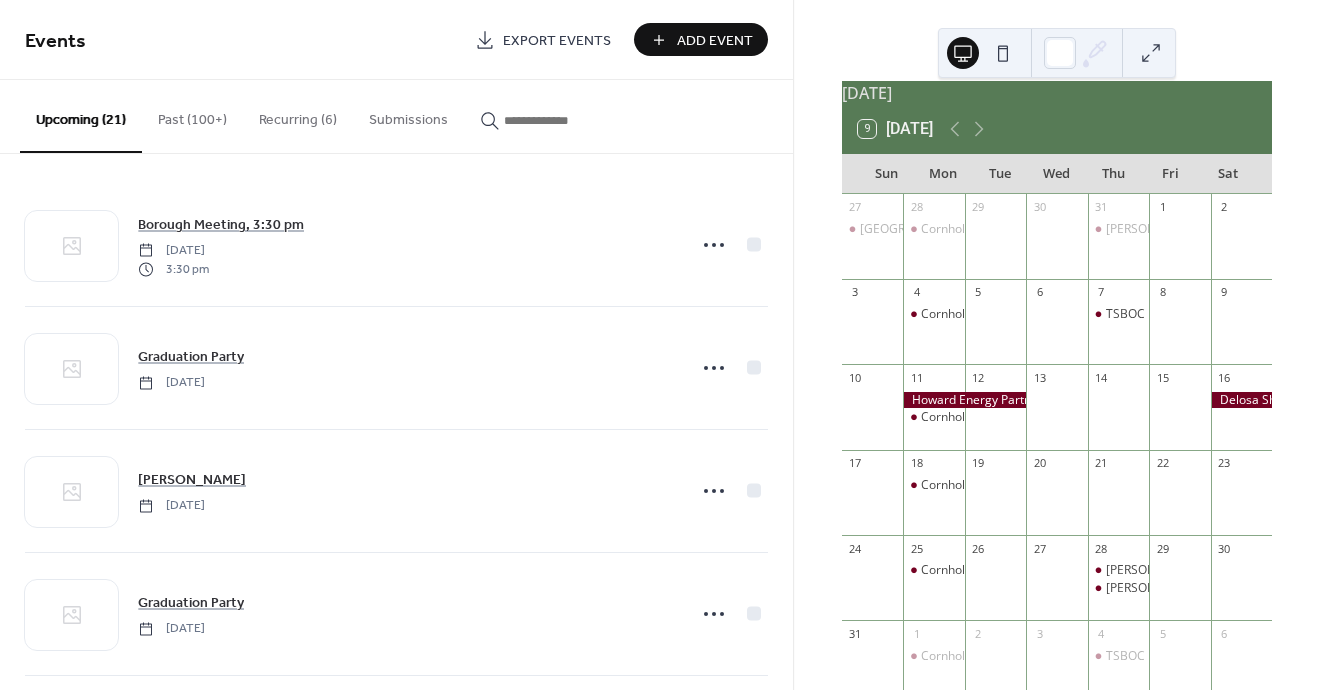 scroll, scrollTop: 0, scrollLeft: 0, axis: both 